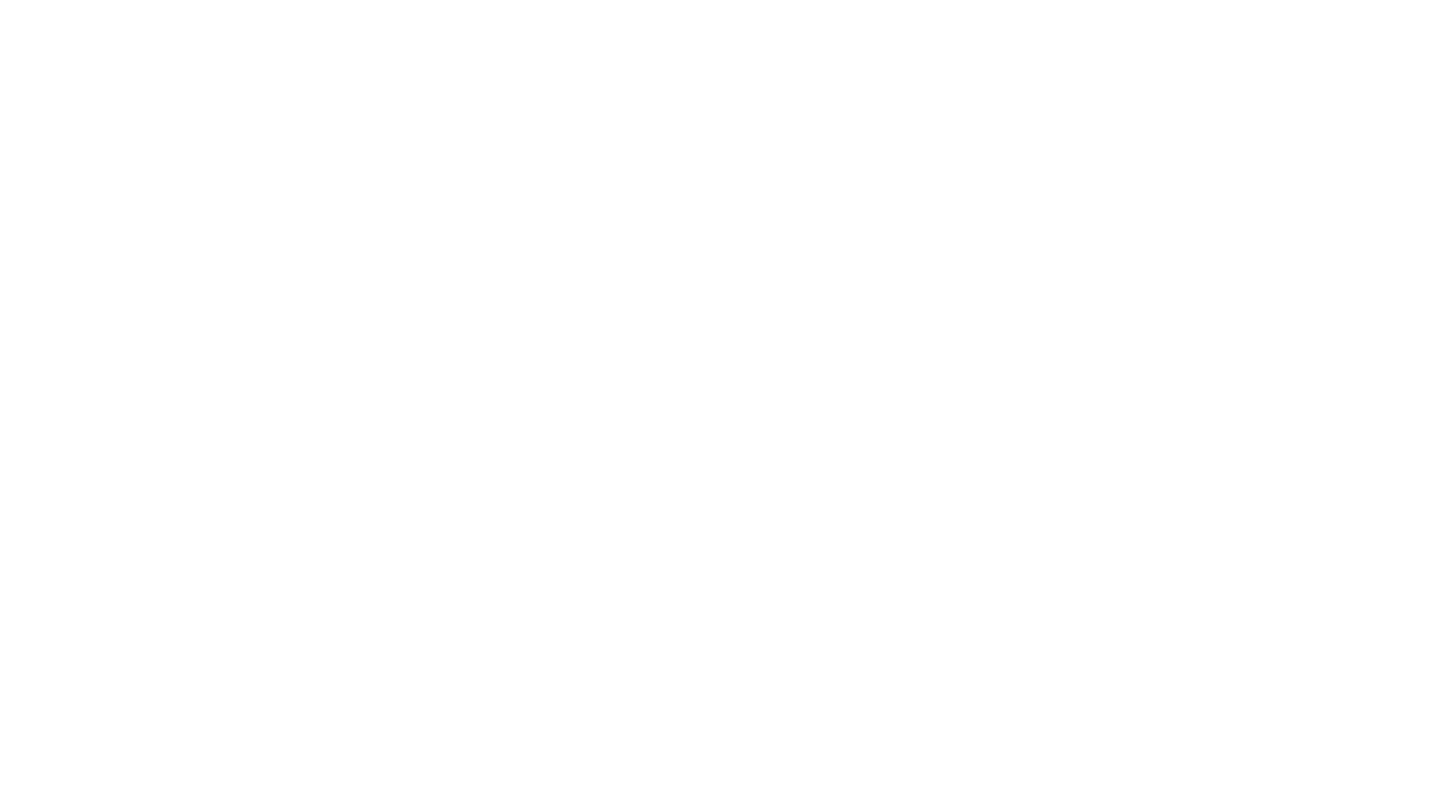scroll, scrollTop: 0, scrollLeft: 0, axis: both 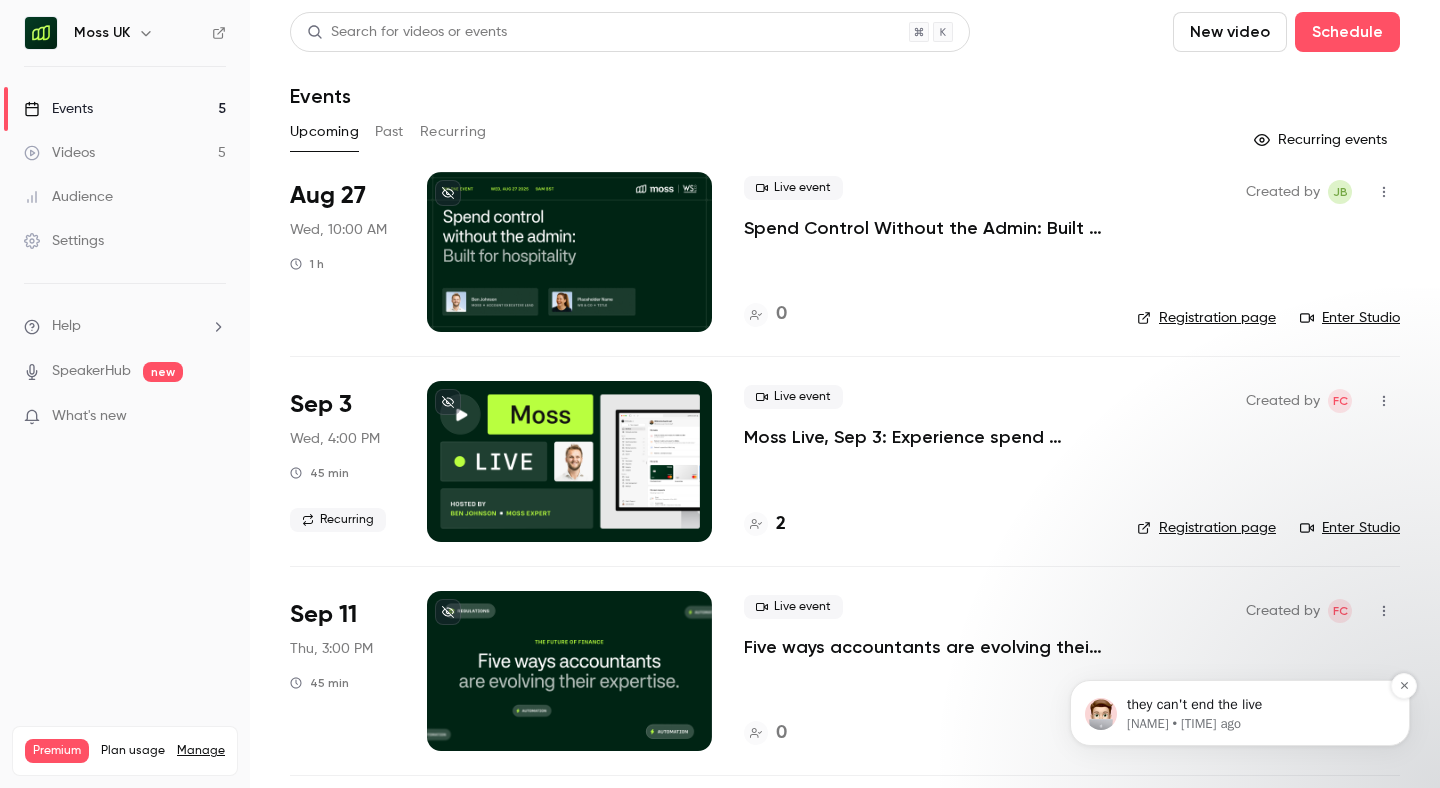 click on "they can't end the live" at bounding box center [1256, 705] 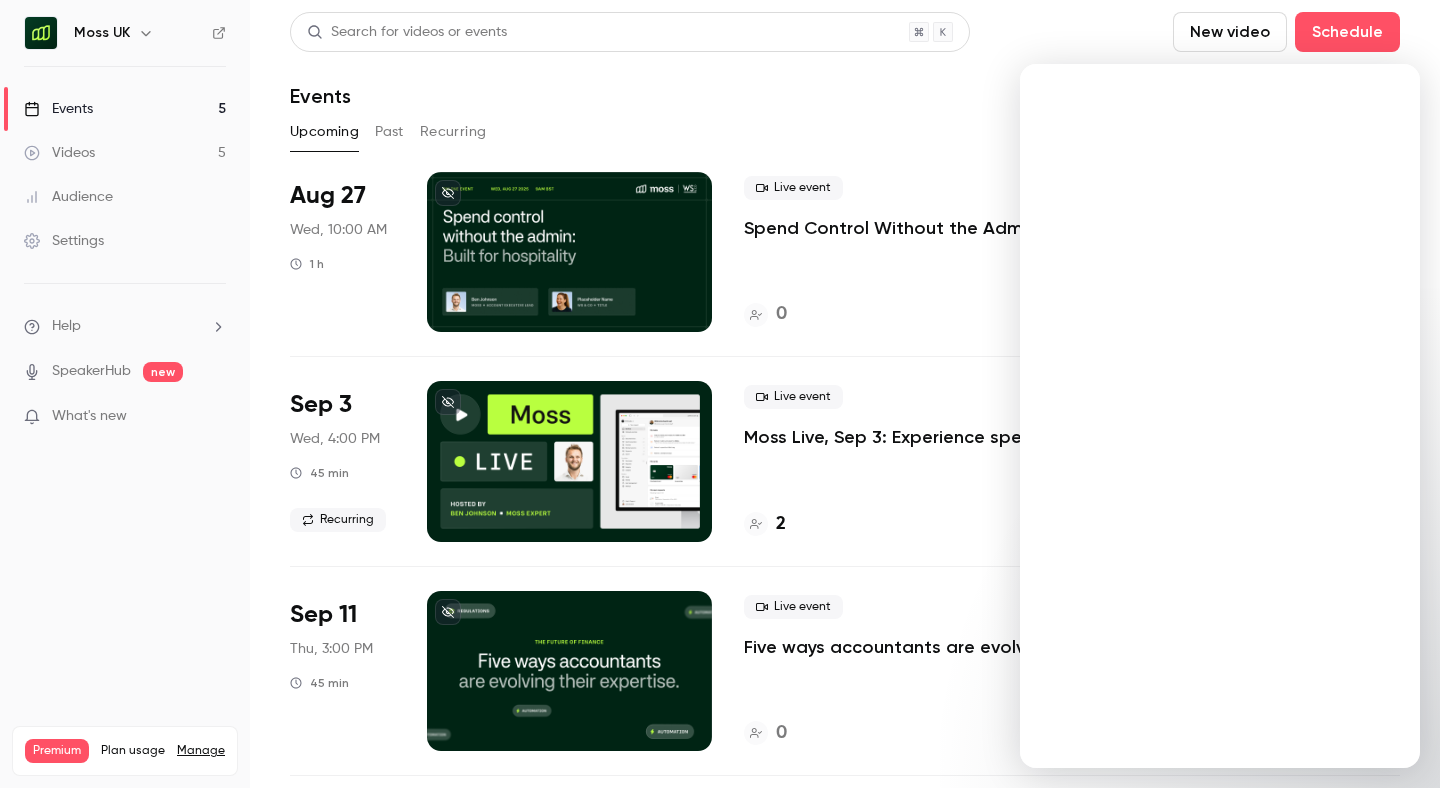 scroll, scrollTop: 0, scrollLeft: 0, axis: both 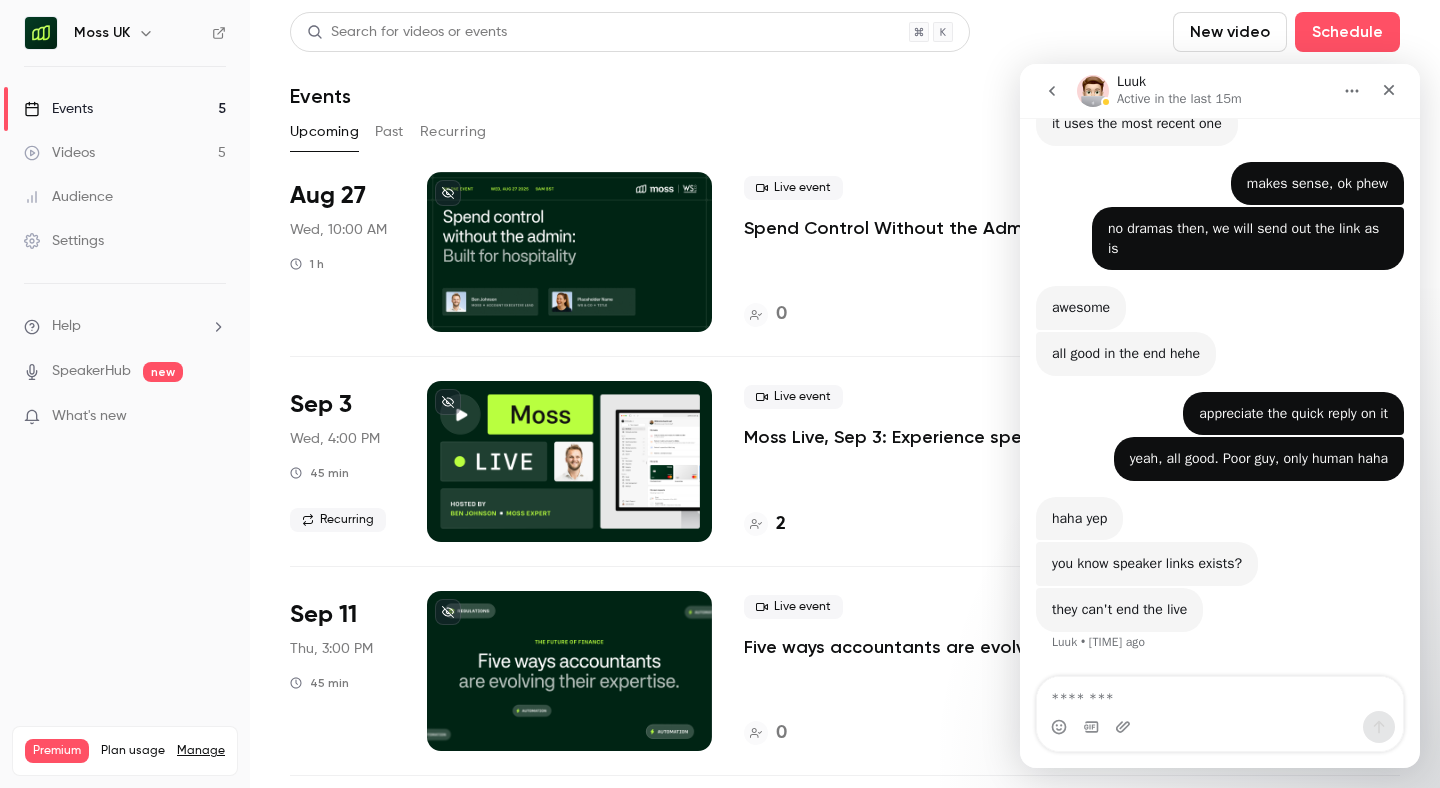 click at bounding box center (1220, 694) 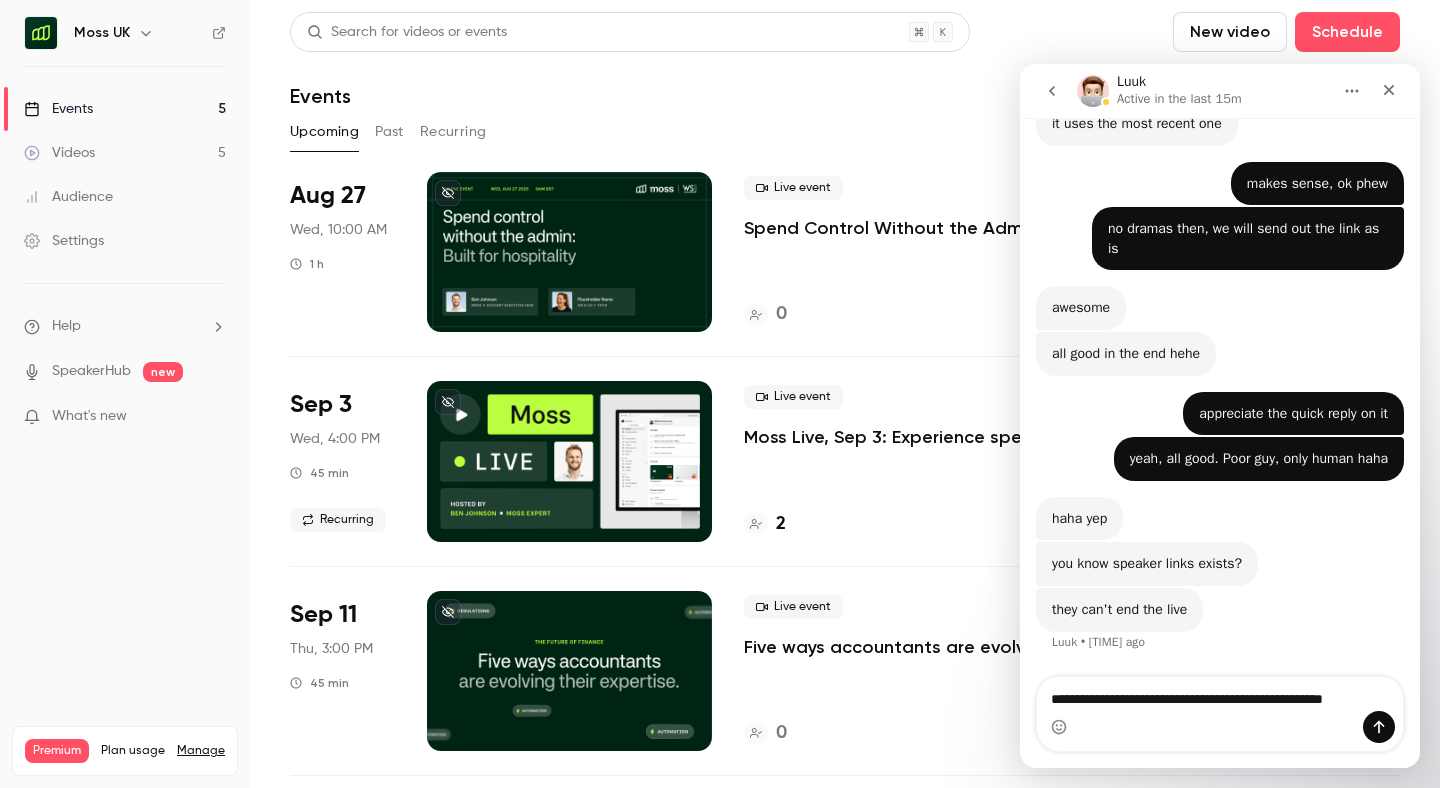 scroll, scrollTop: 1904, scrollLeft: 0, axis: vertical 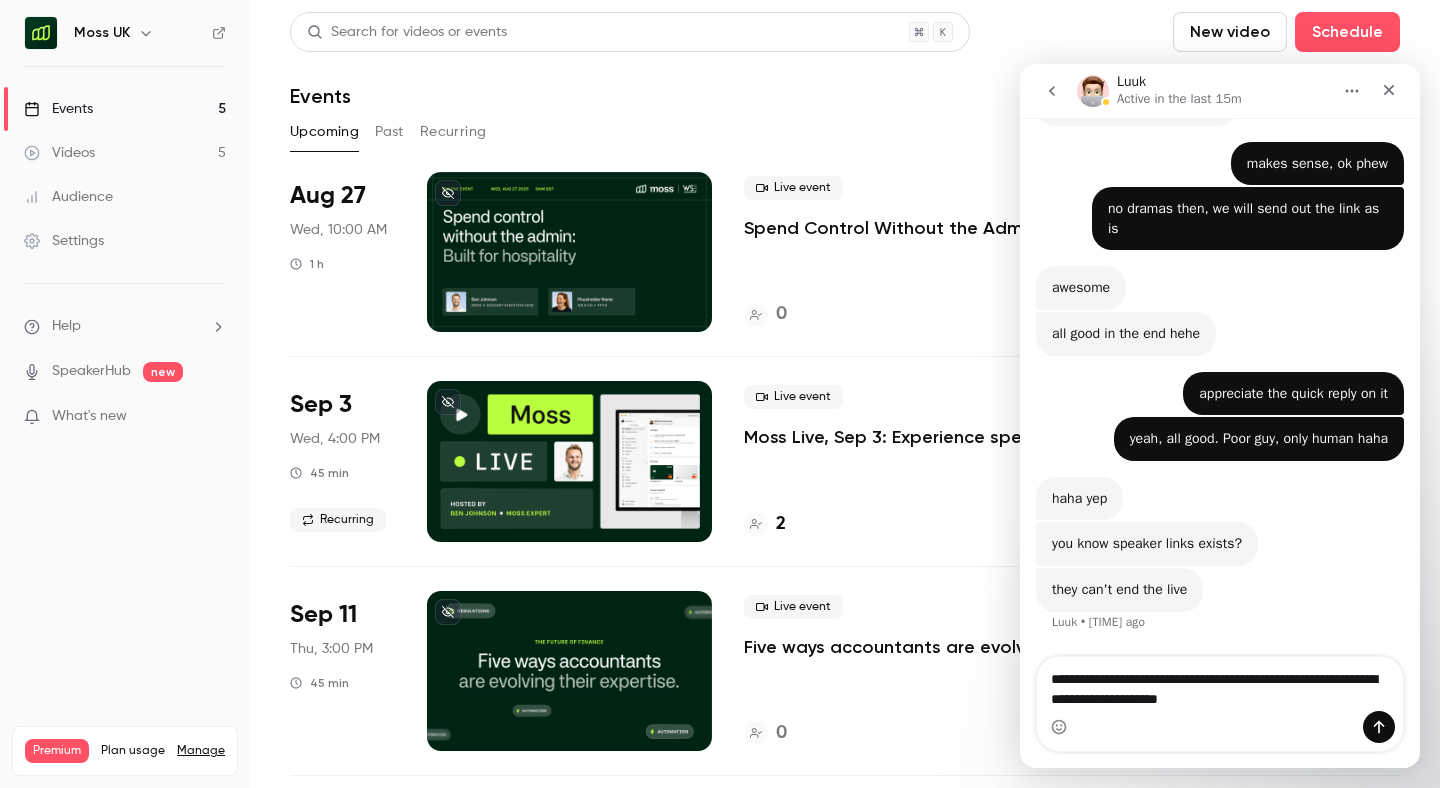 type on "**********" 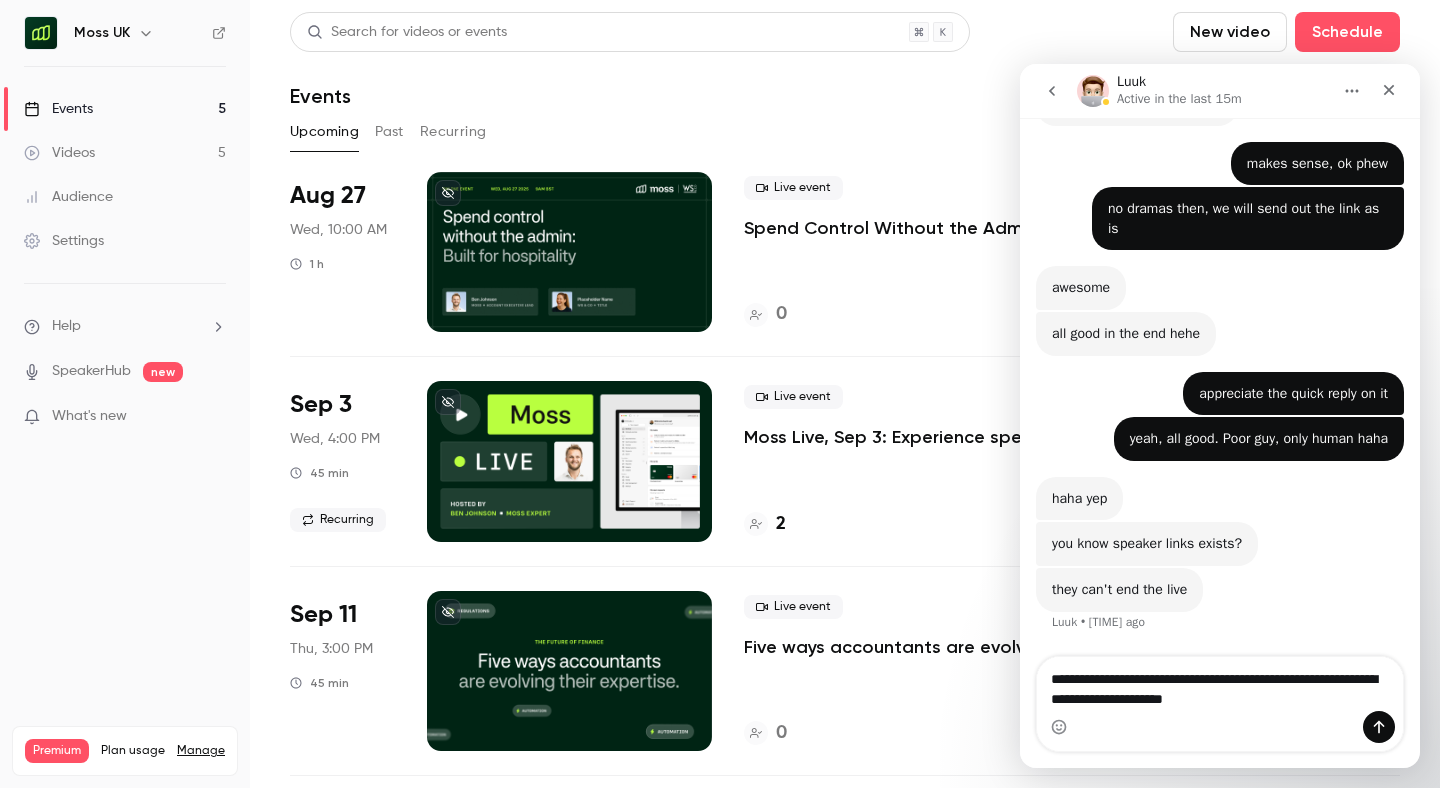 type 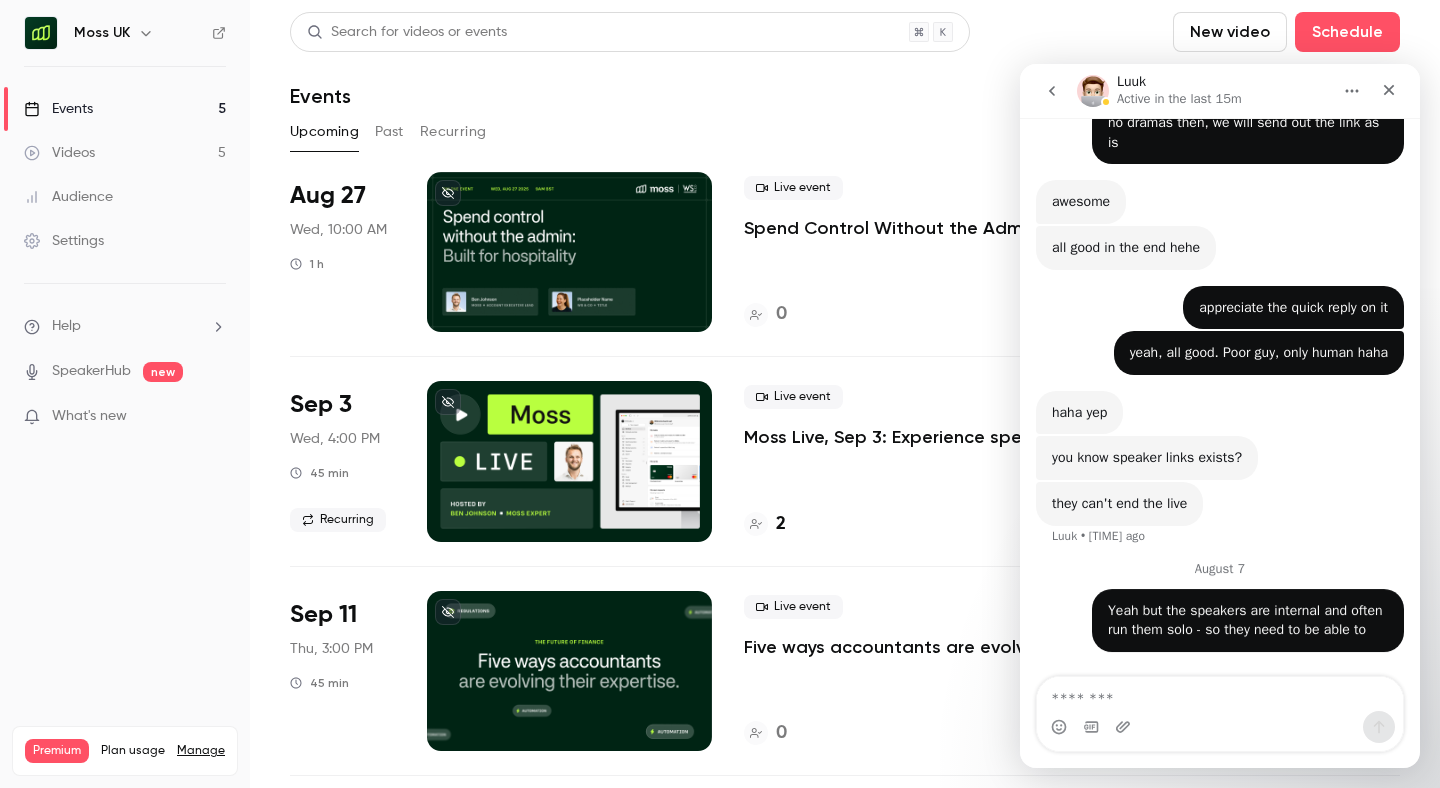 scroll, scrollTop: 2037, scrollLeft: 0, axis: vertical 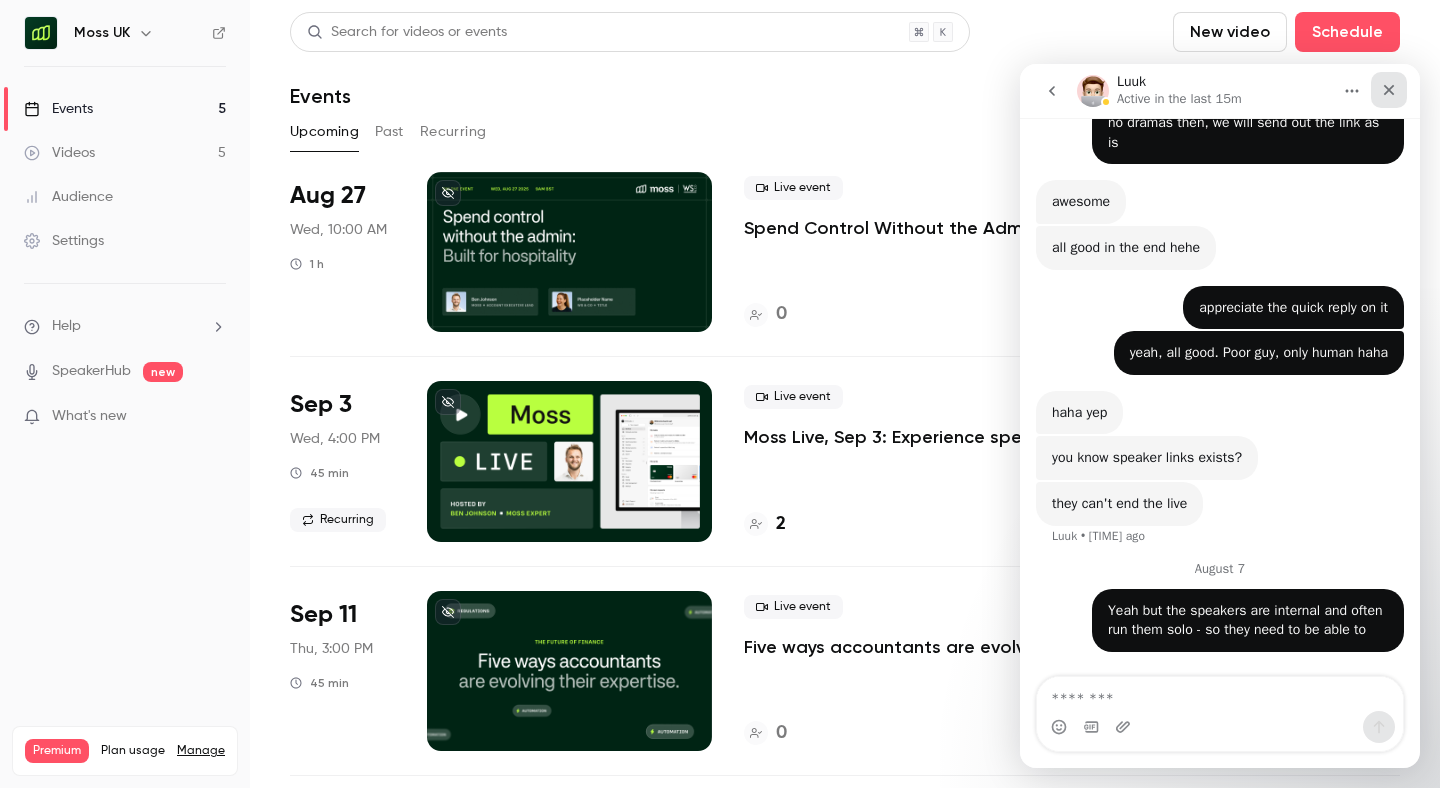 click 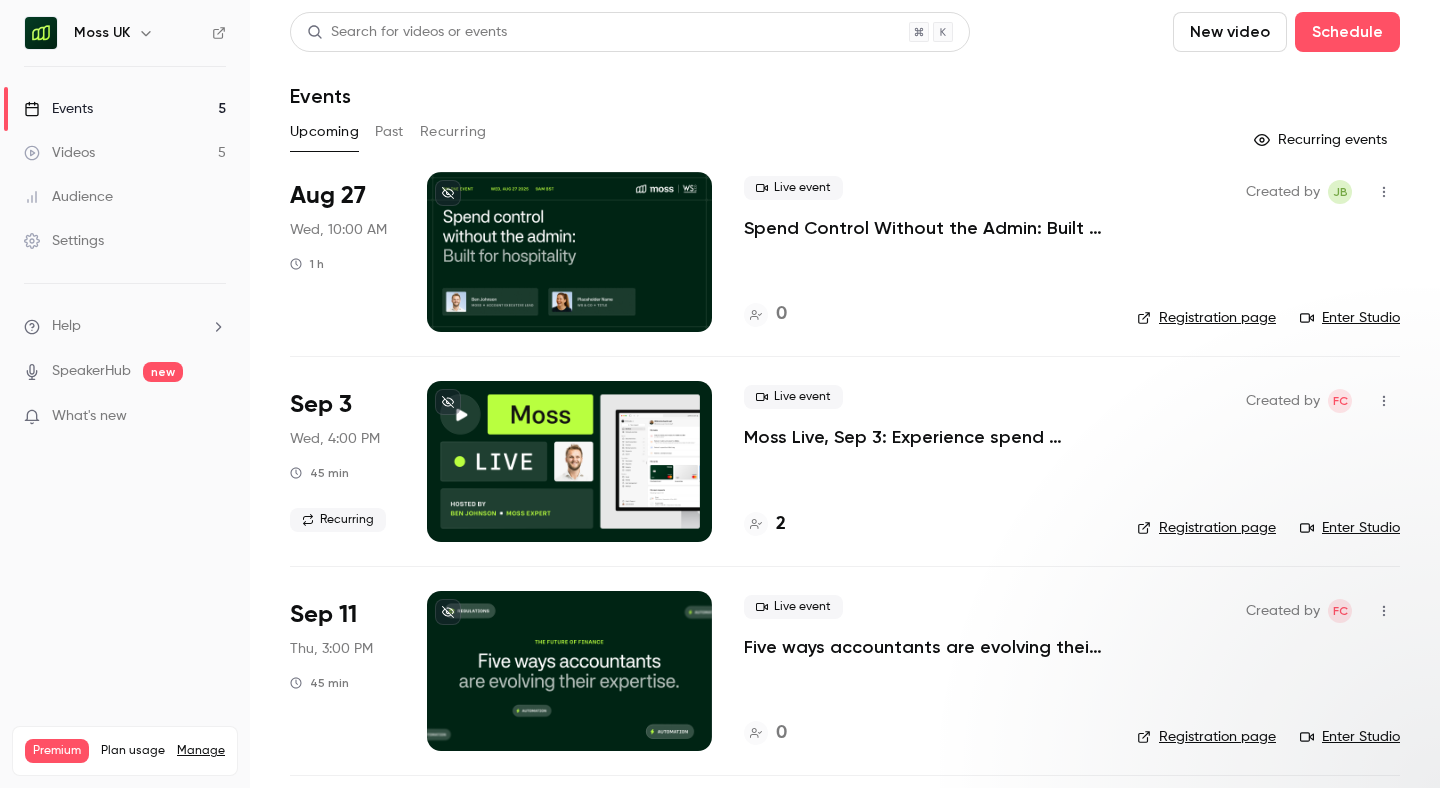 scroll, scrollTop: 0, scrollLeft: 0, axis: both 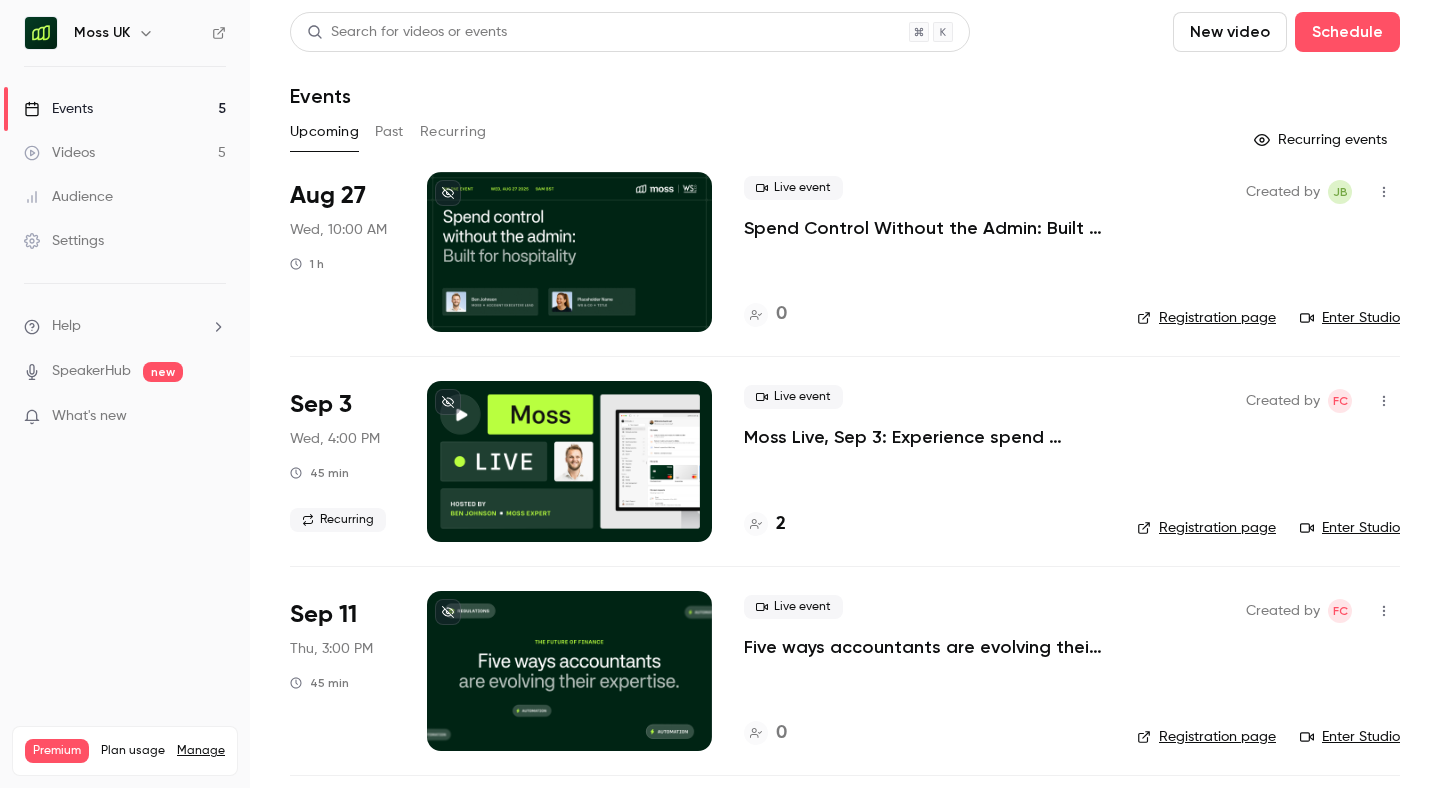 click 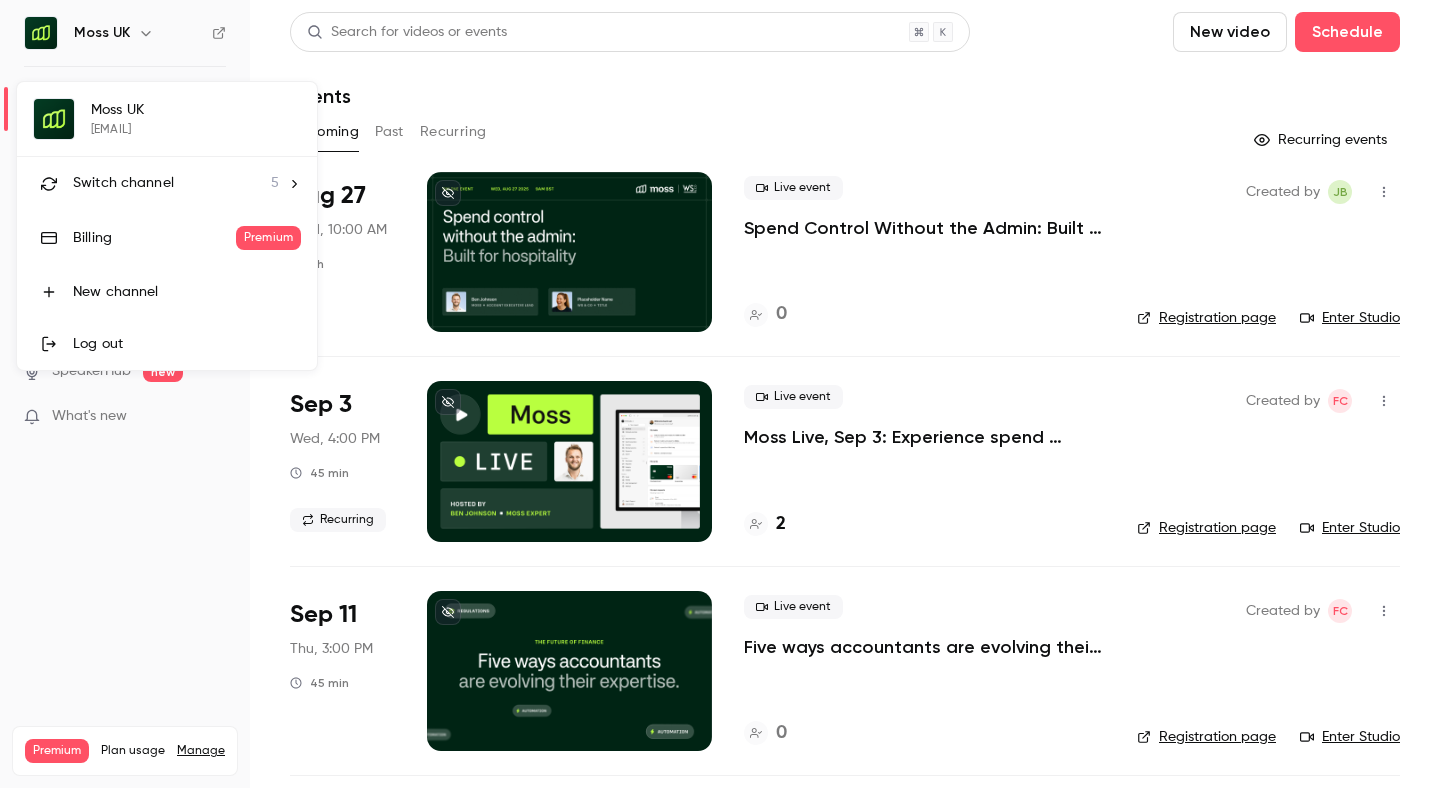 click at bounding box center [720, 394] 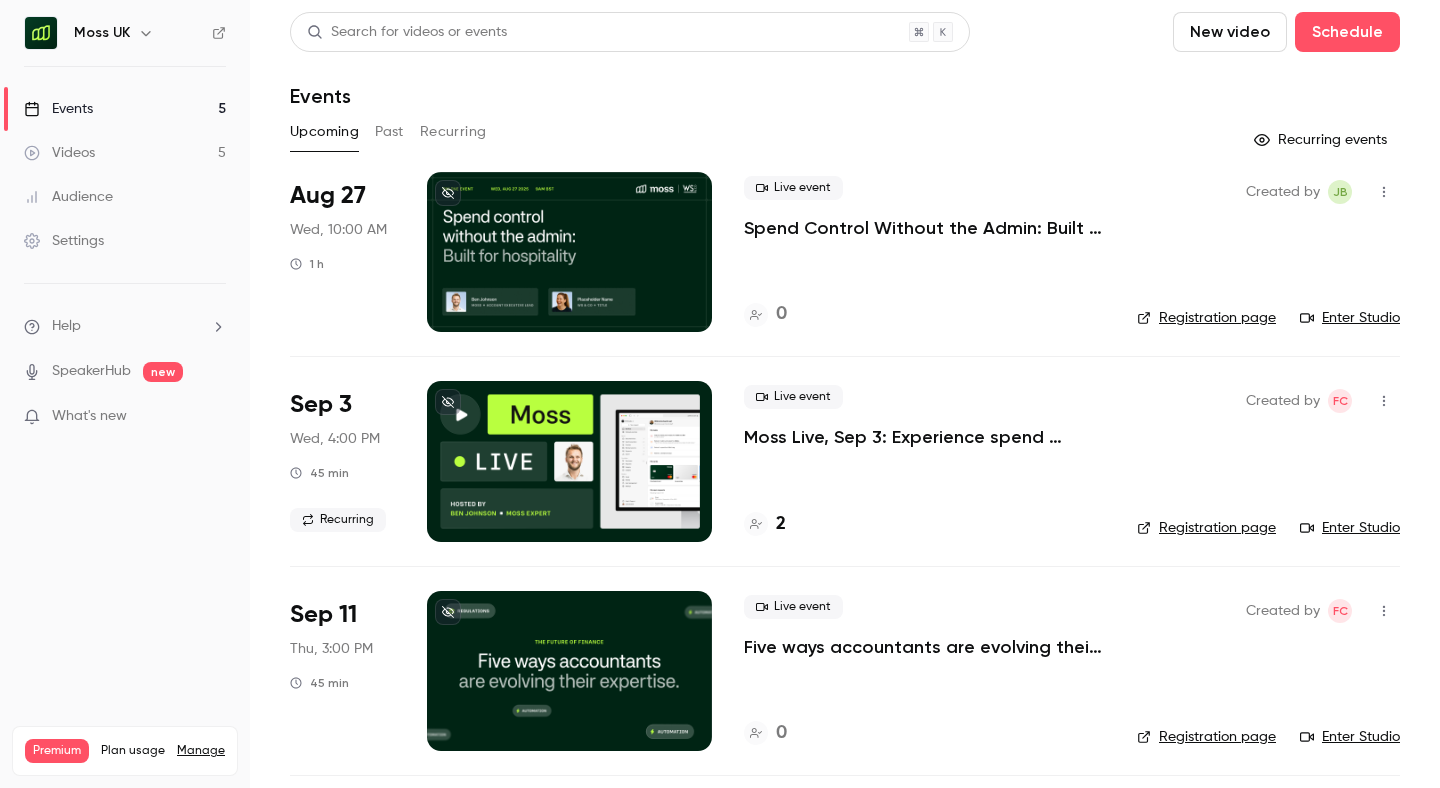 click 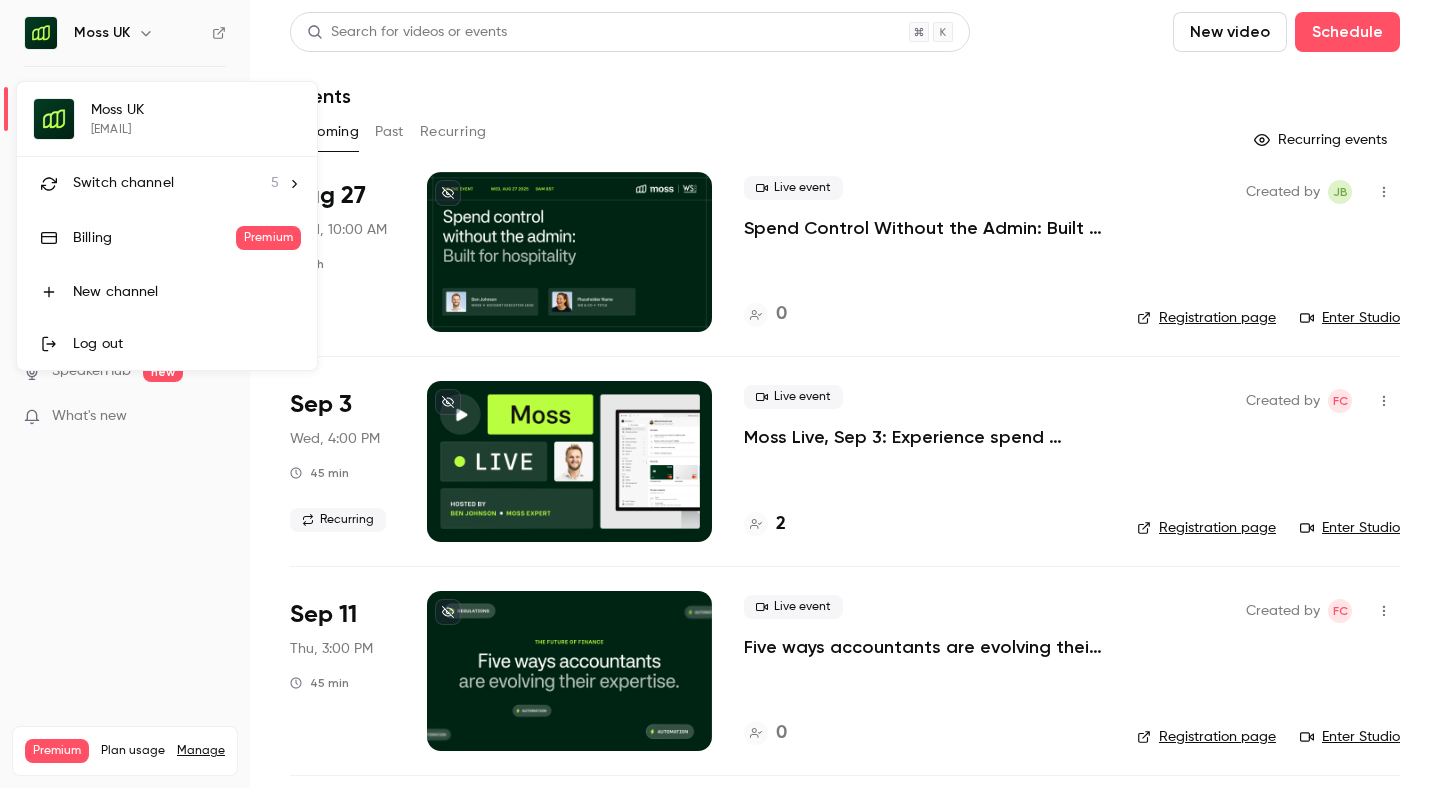 click on "Switch channel" at bounding box center (123, 183) 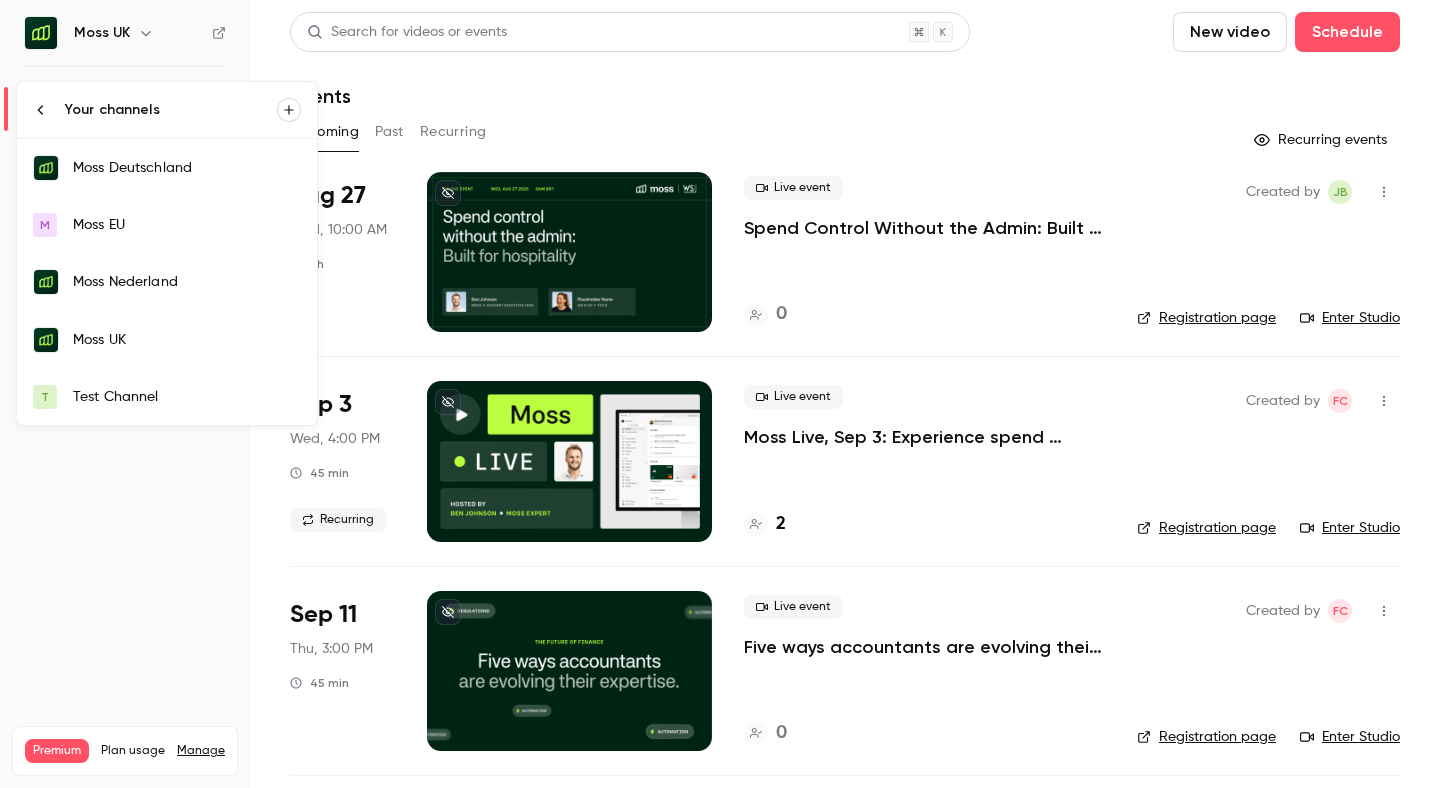 click on "Test Channel" at bounding box center [187, 397] 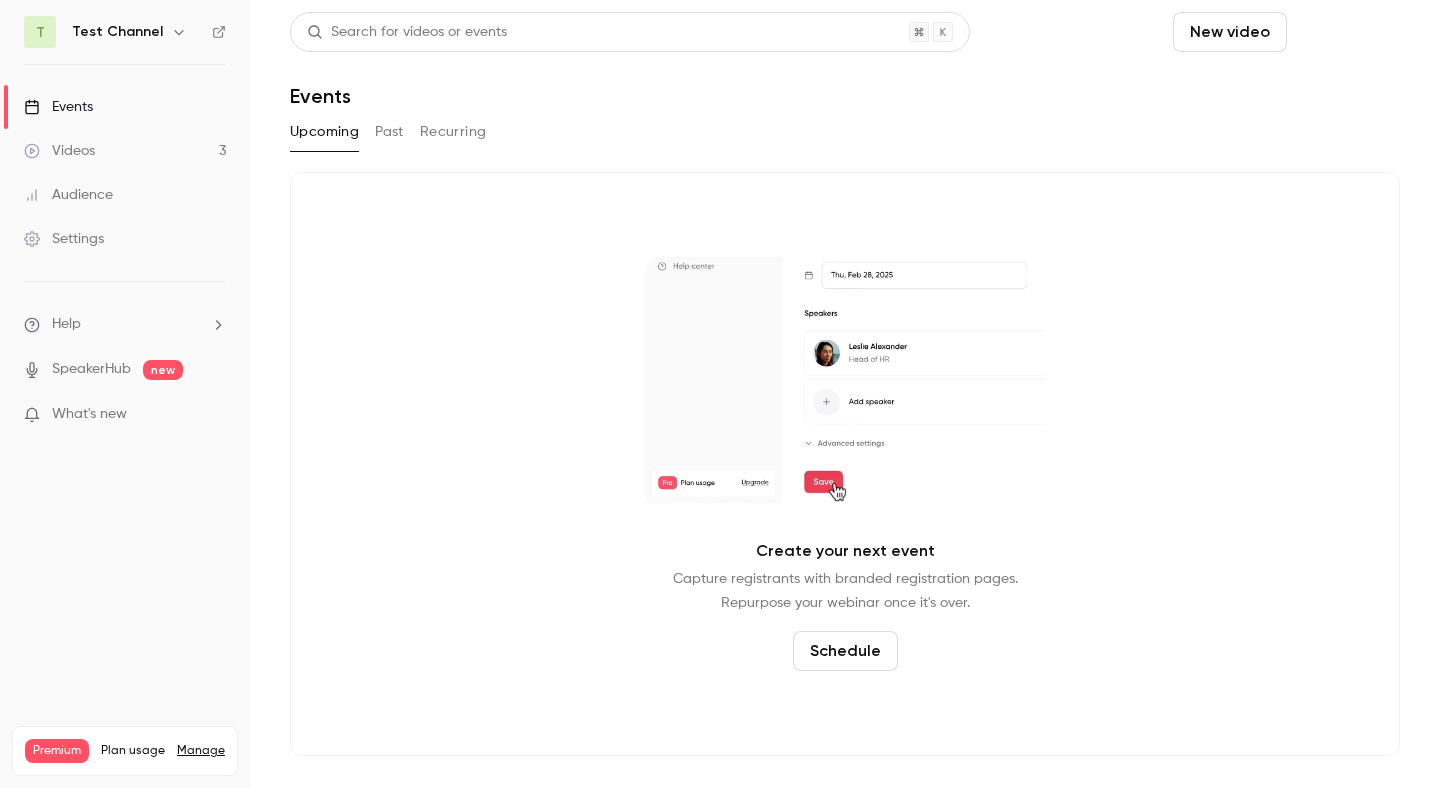 click on "Schedule" at bounding box center [1347, 32] 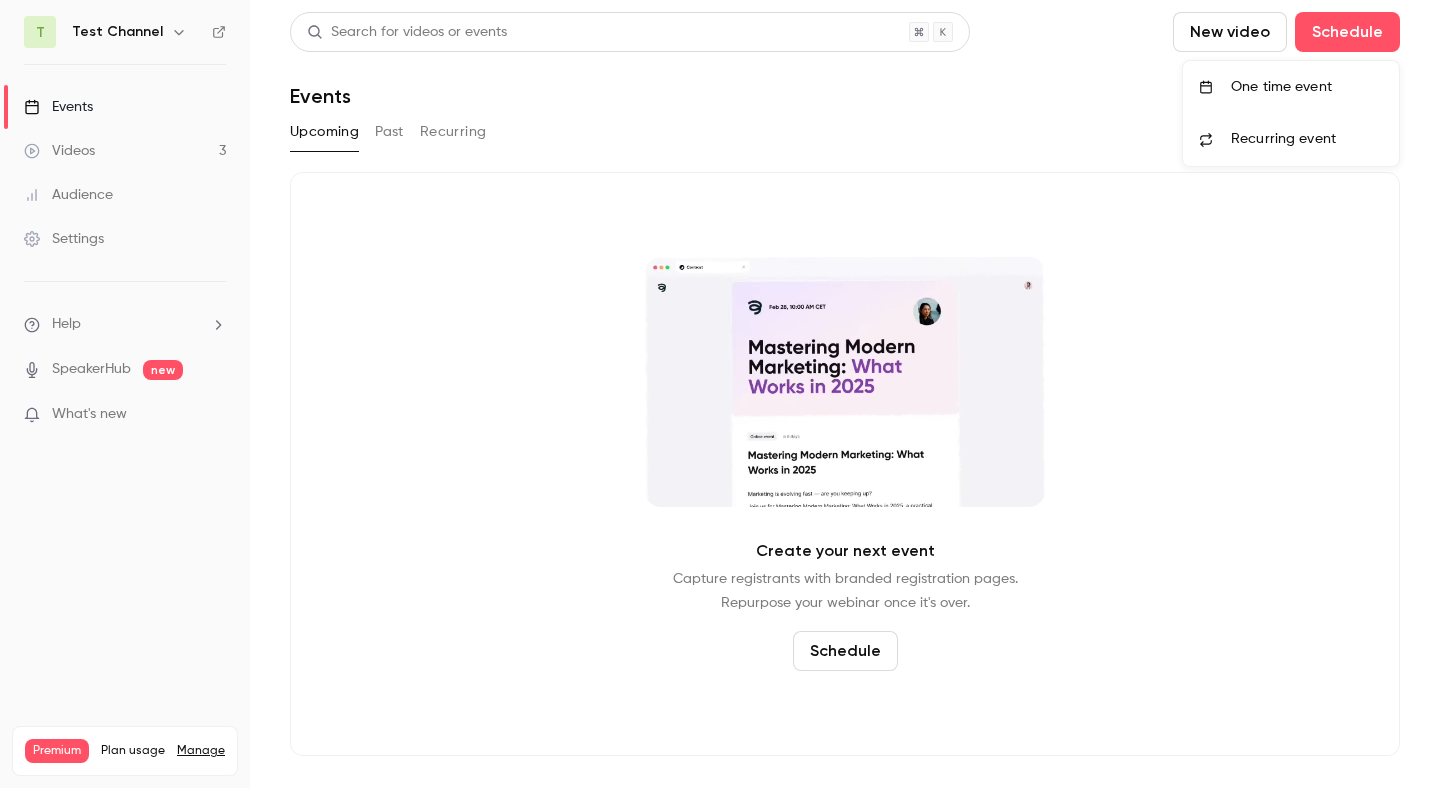 click on "One time event" at bounding box center (1307, 87) 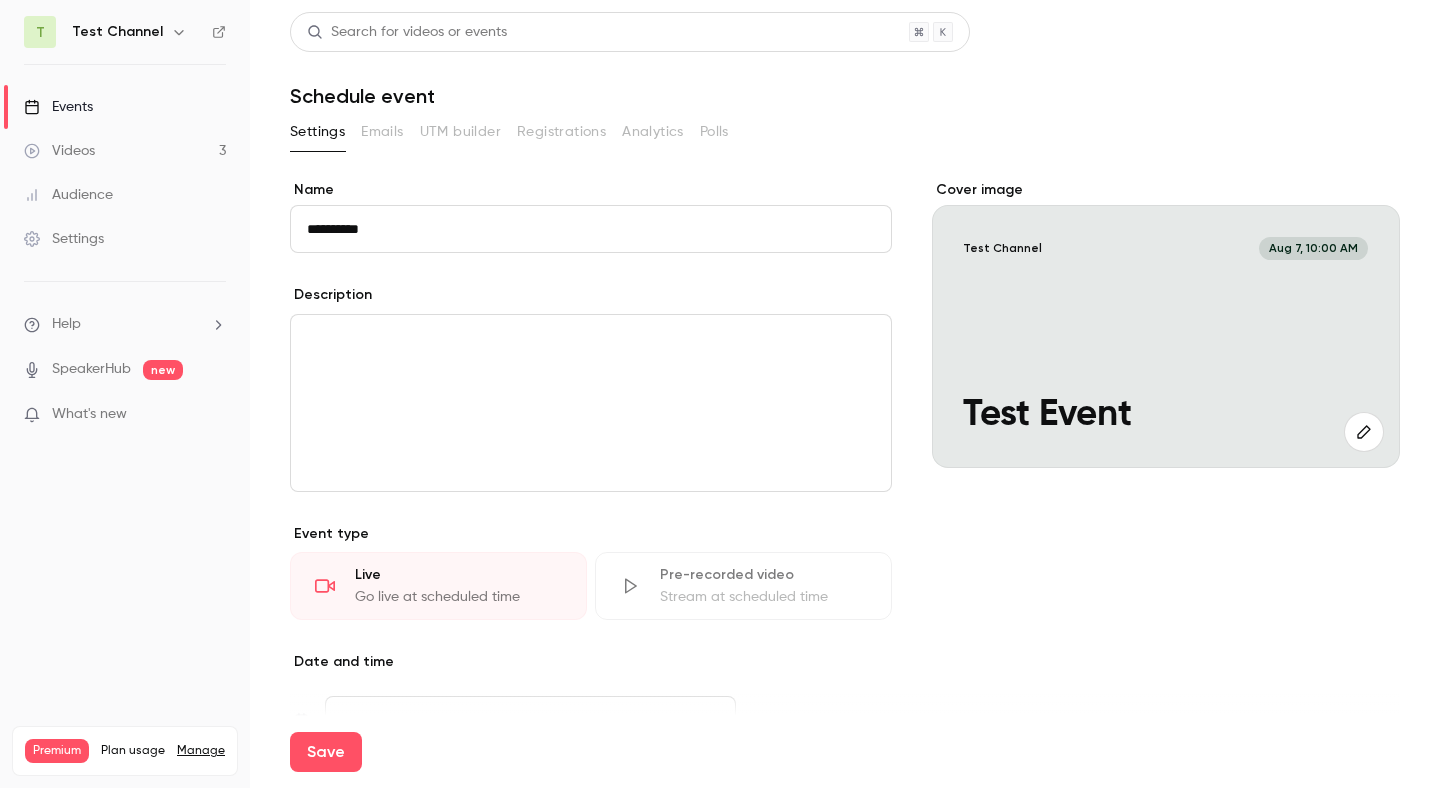 type on "**********" 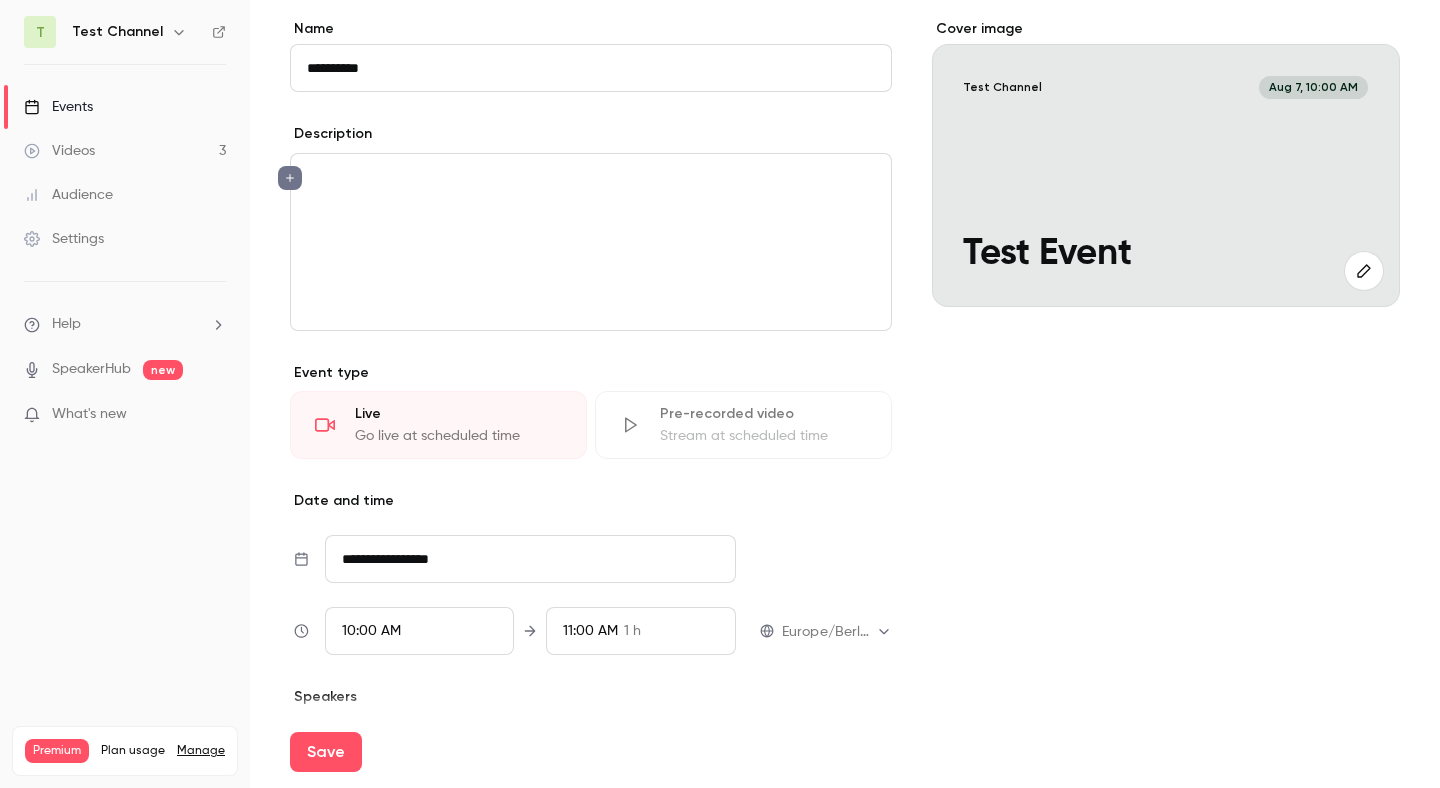 scroll, scrollTop: 163, scrollLeft: 0, axis: vertical 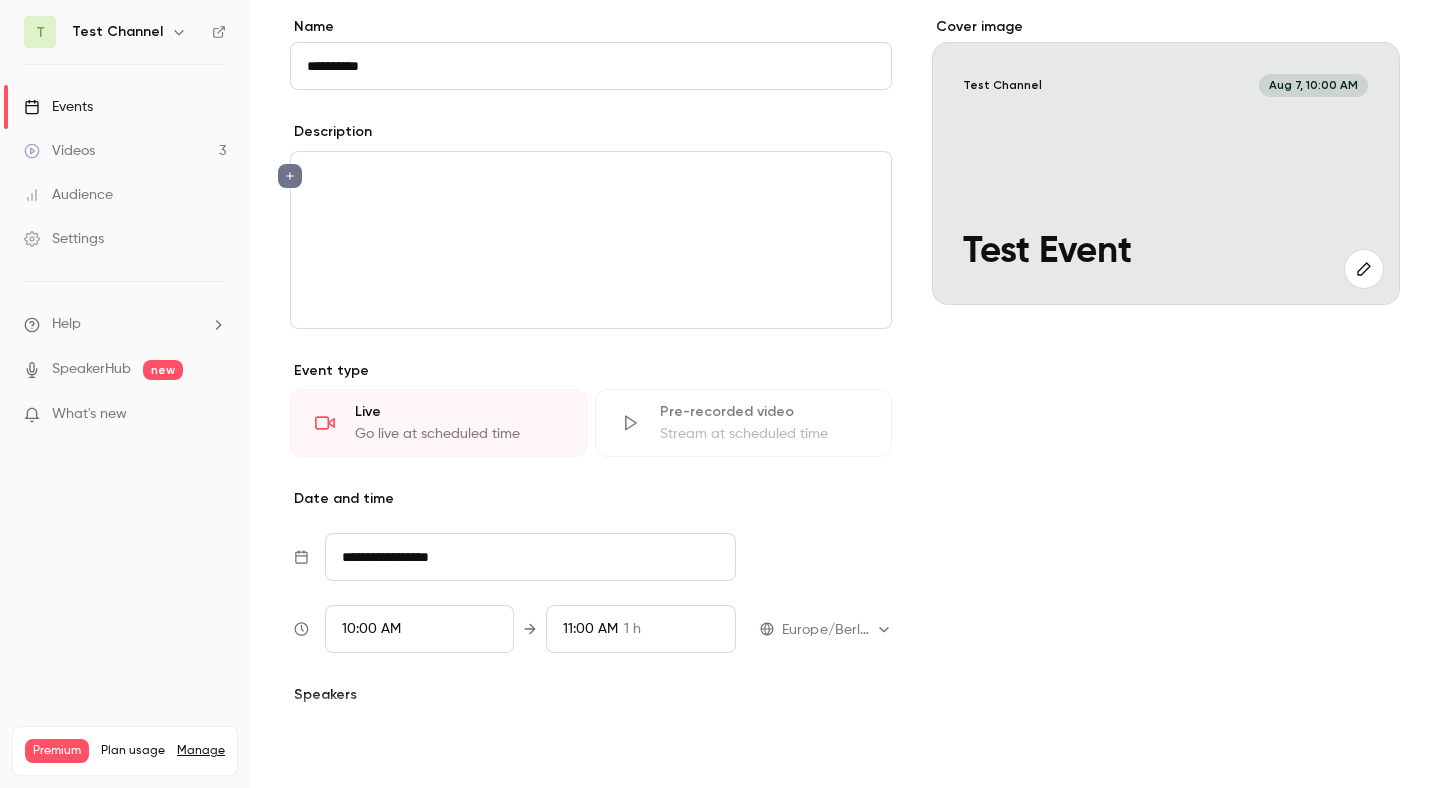 click on "Save" at bounding box center (326, 752) 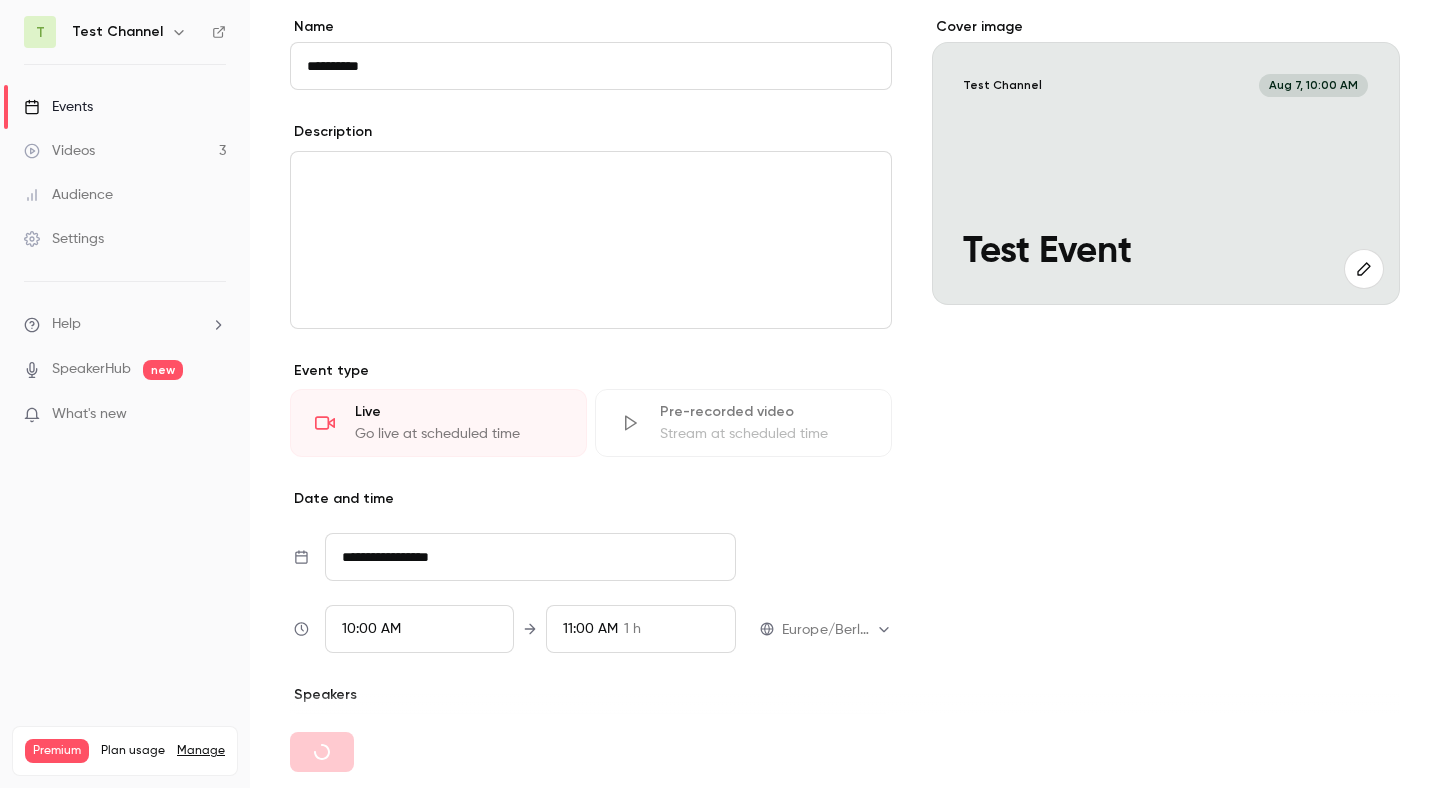 type 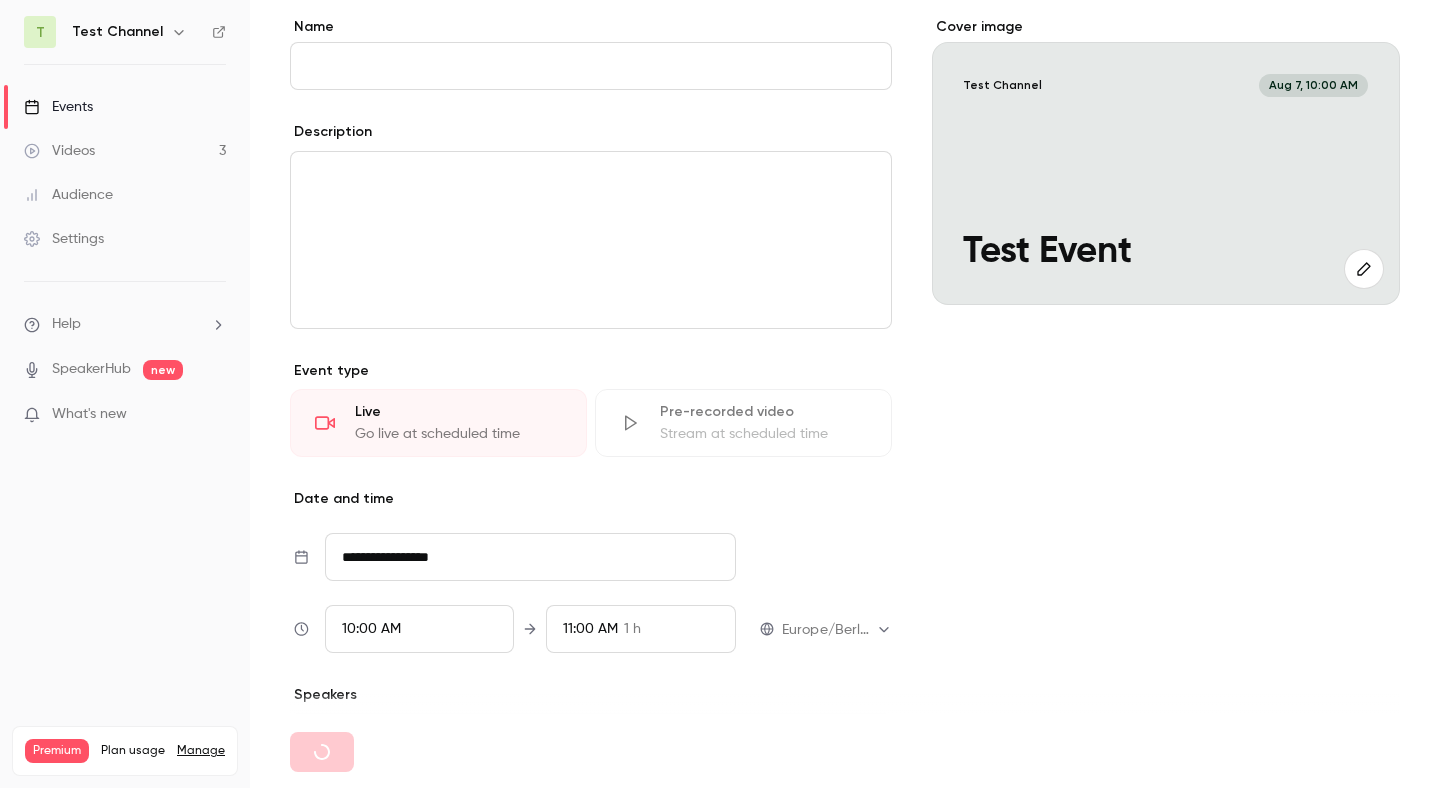 scroll, scrollTop: 0, scrollLeft: 0, axis: both 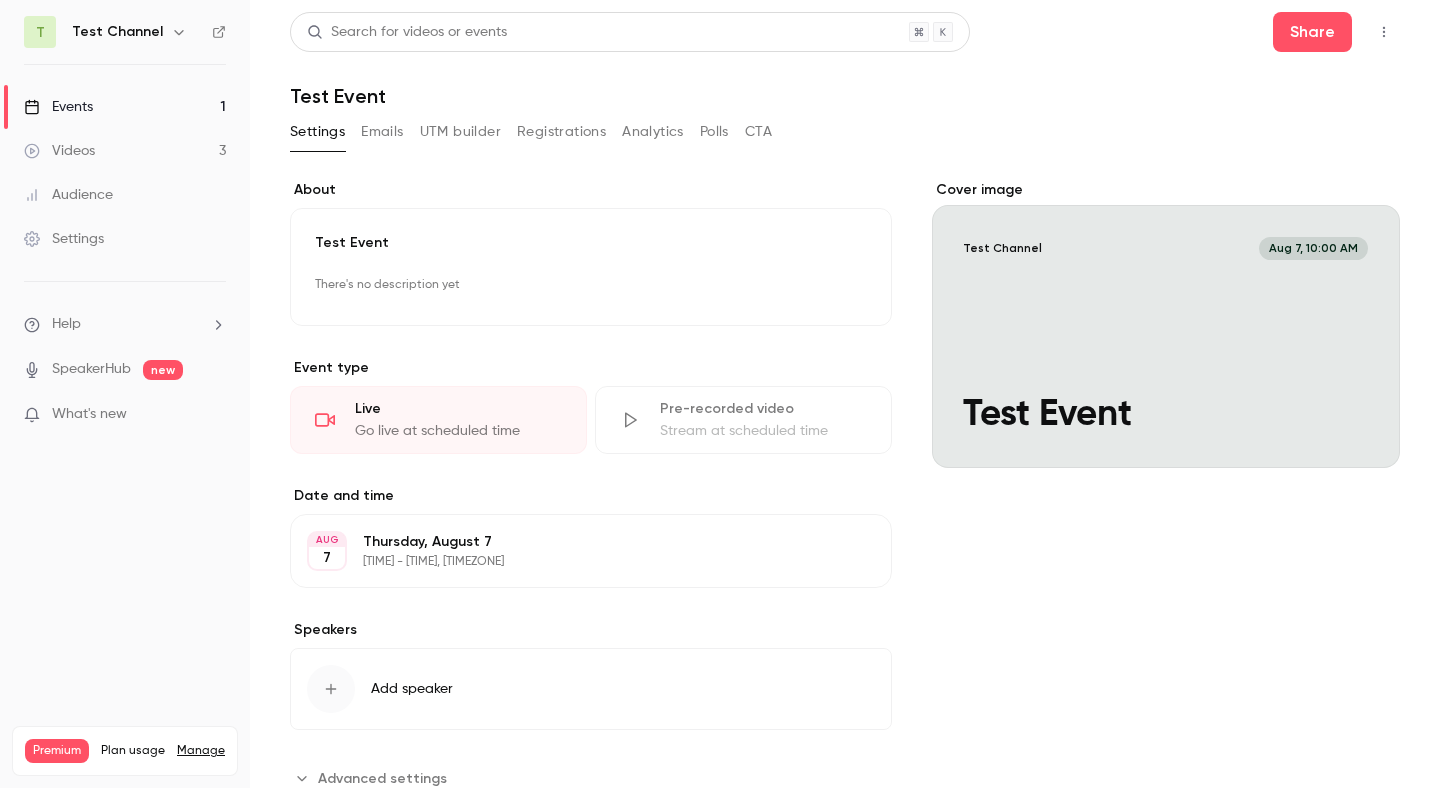 click on "Events" at bounding box center [58, 107] 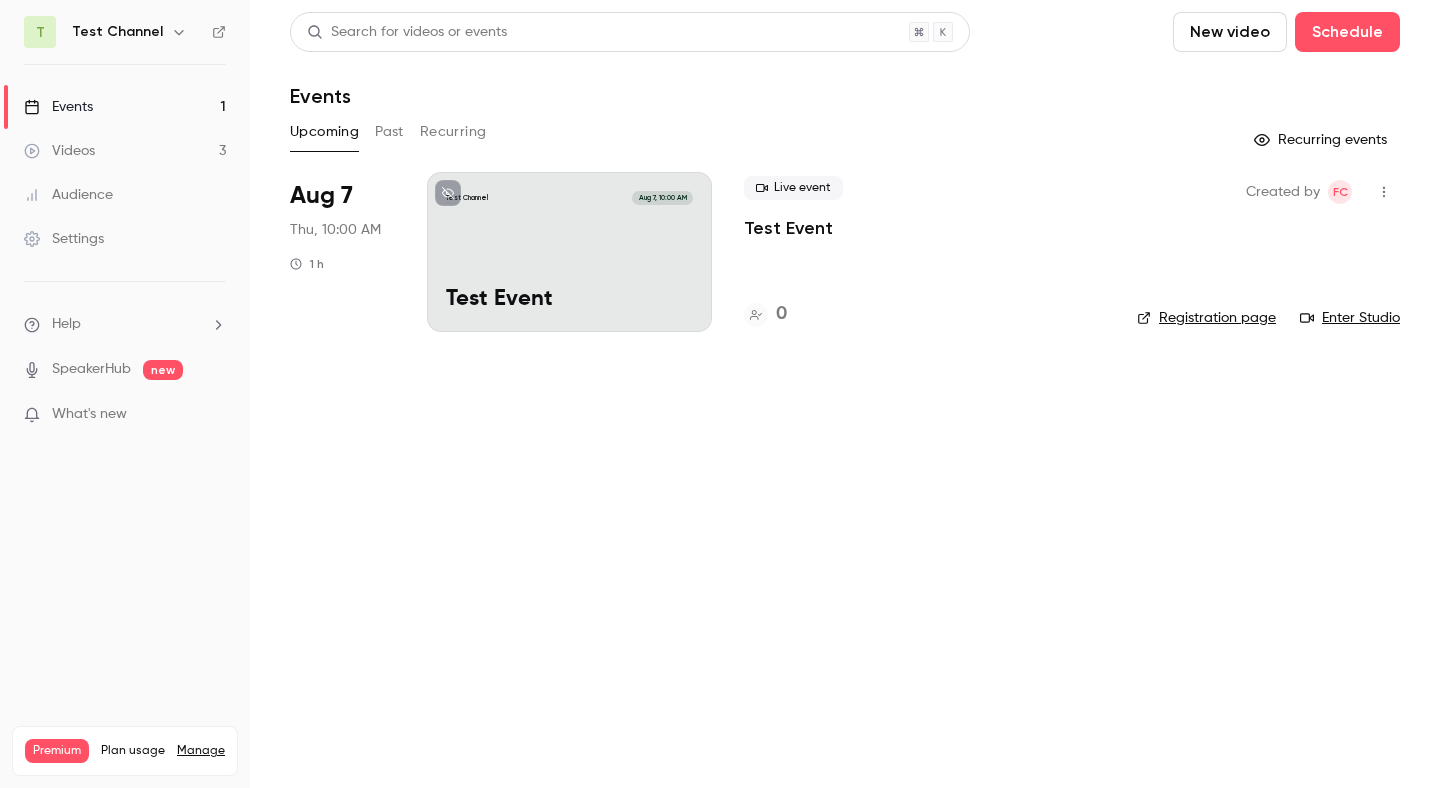 click on "Enter Studio" at bounding box center (1350, 318) 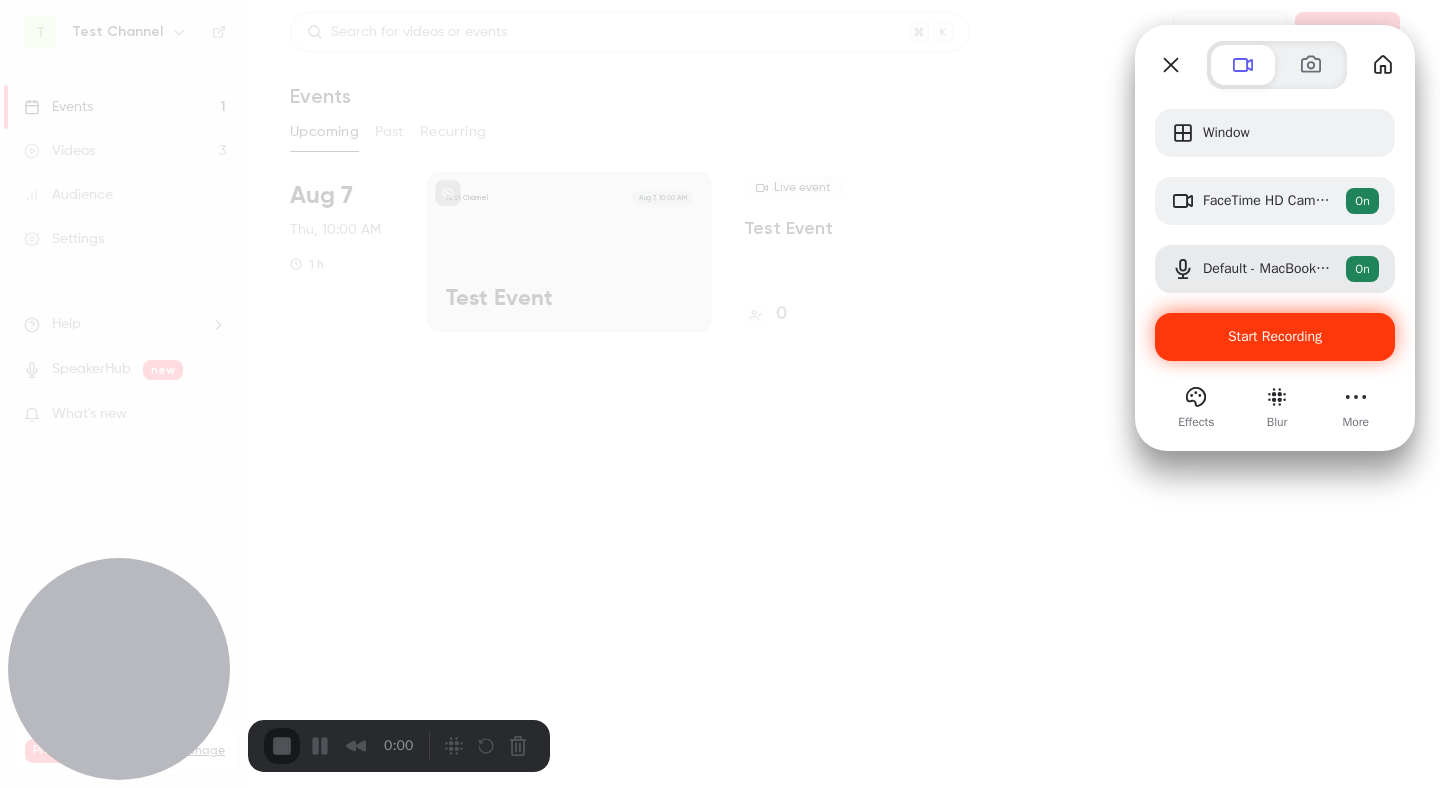 click on "Start Recording" at bounding box center (1275, 336) 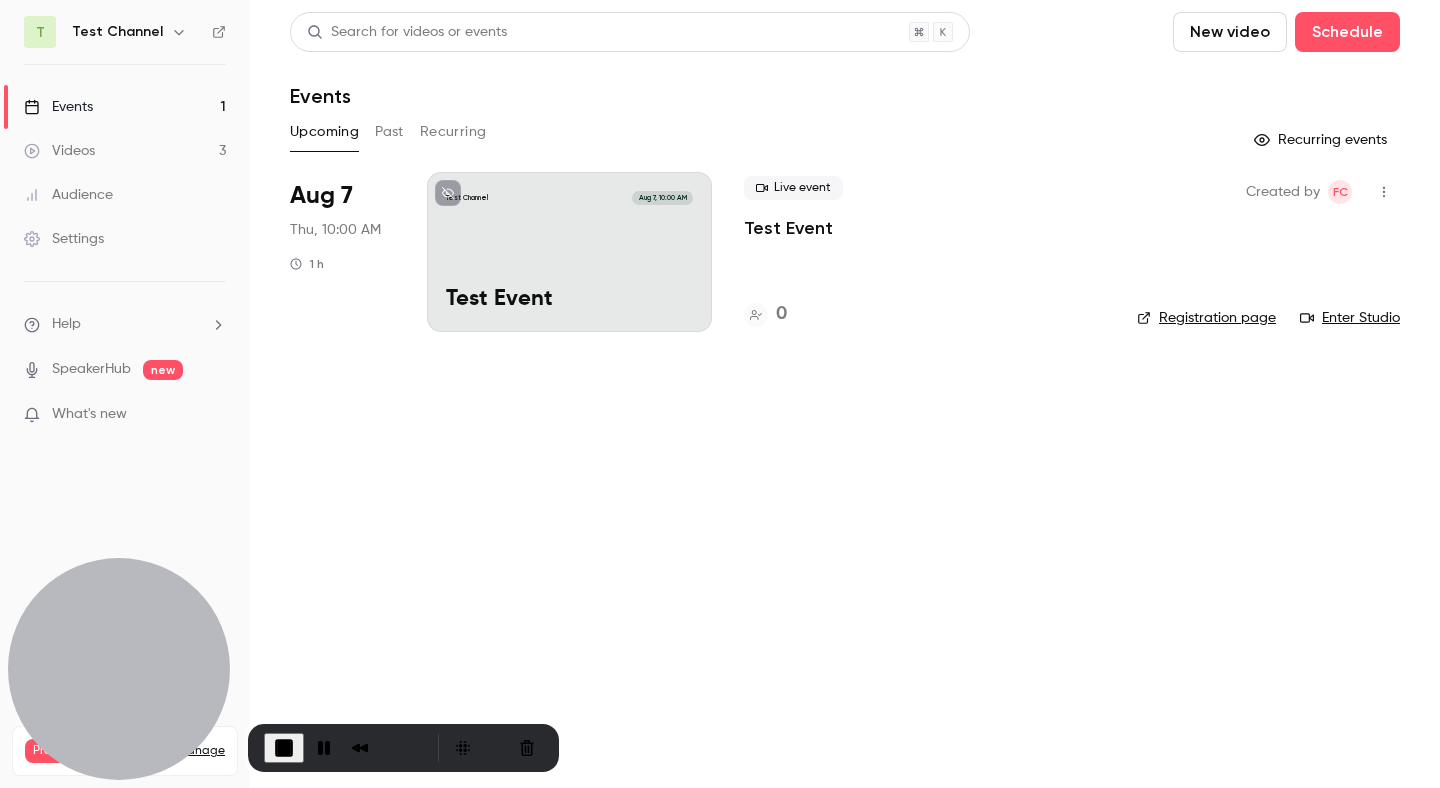 click on "Enter Studio" at bounding box center [1350, 318] 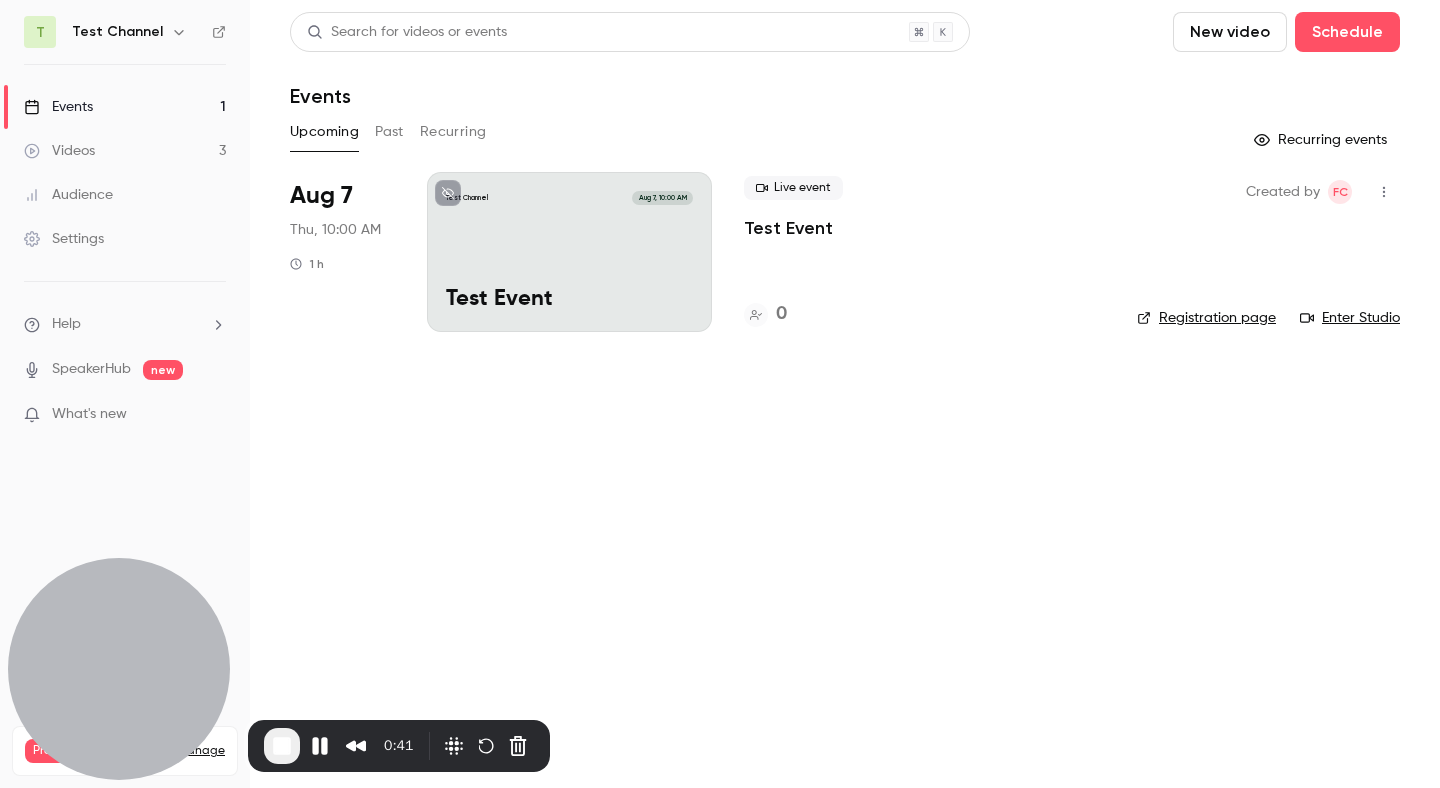 click at bounding box center [282, 746] 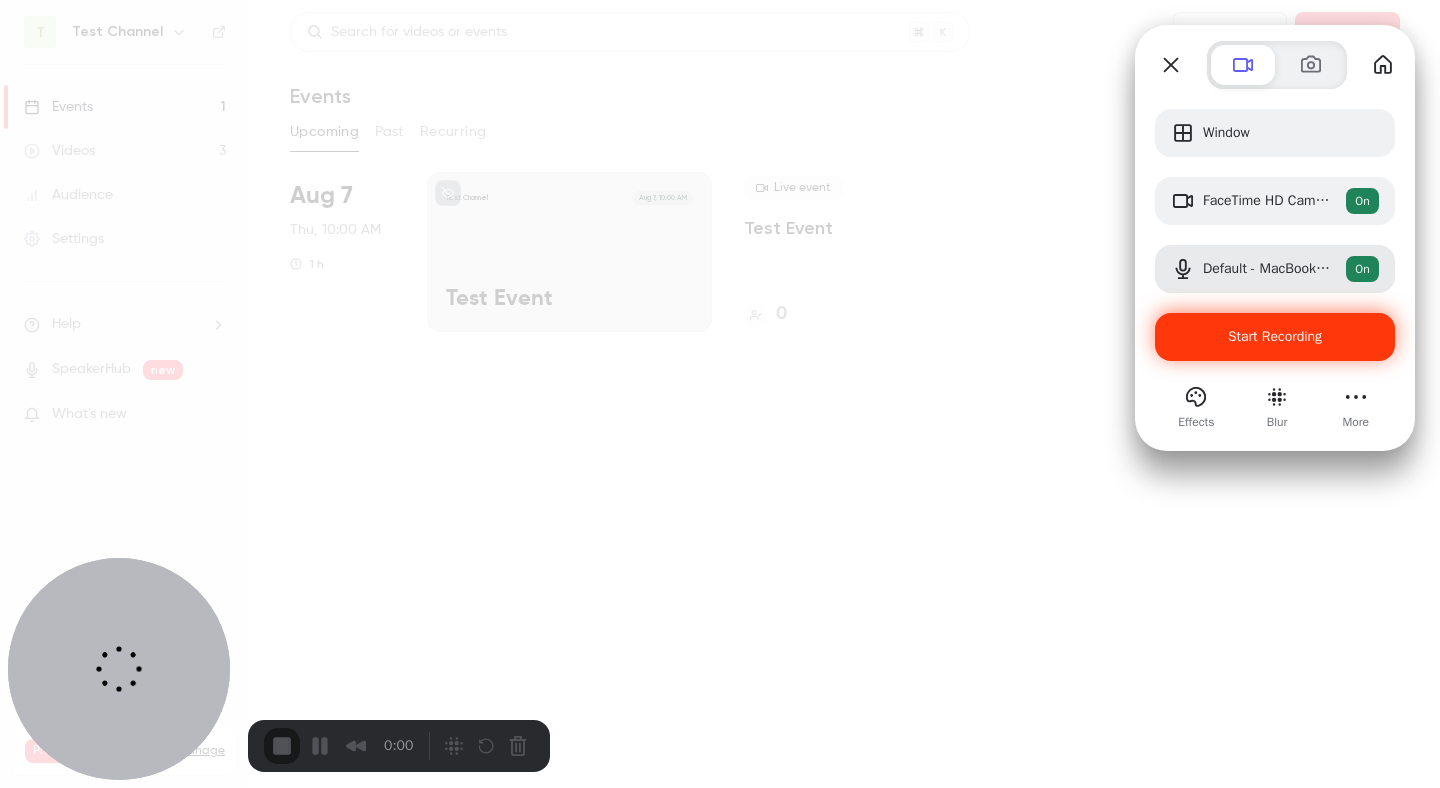 click on "Start Recording" at bounding box center (1275, 337) 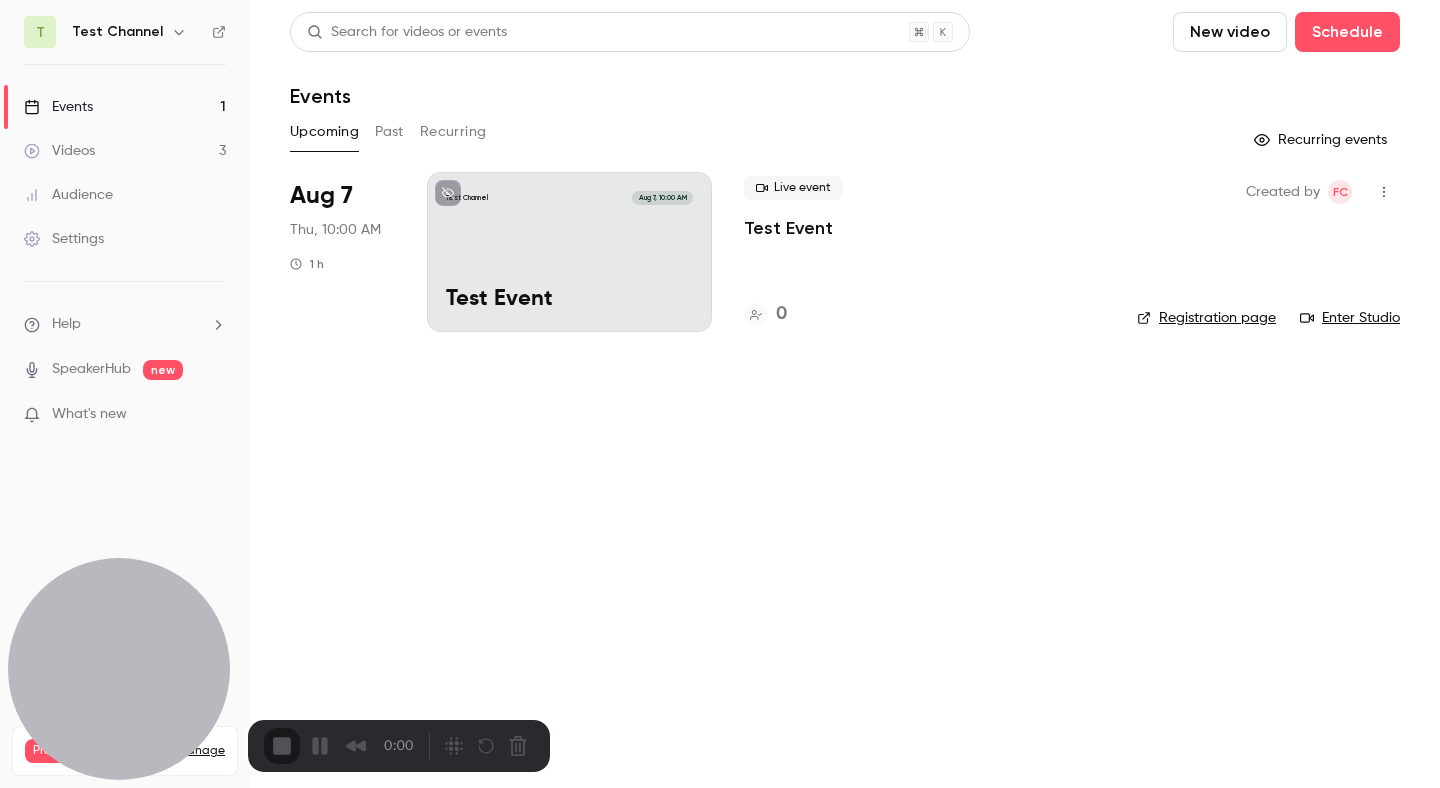scroll, scrollTop: 2114, scrollLeft: 0, axis: vertical 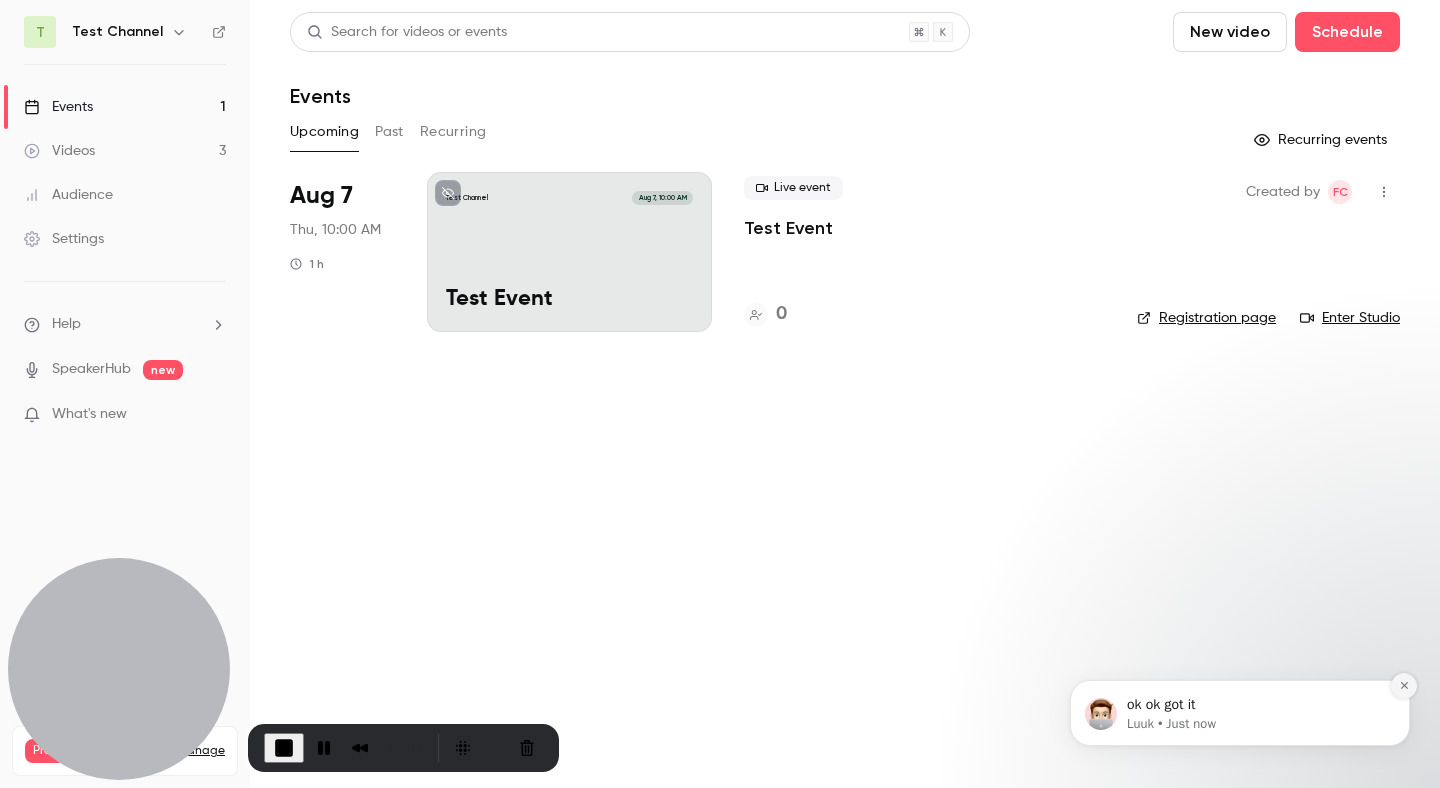 click 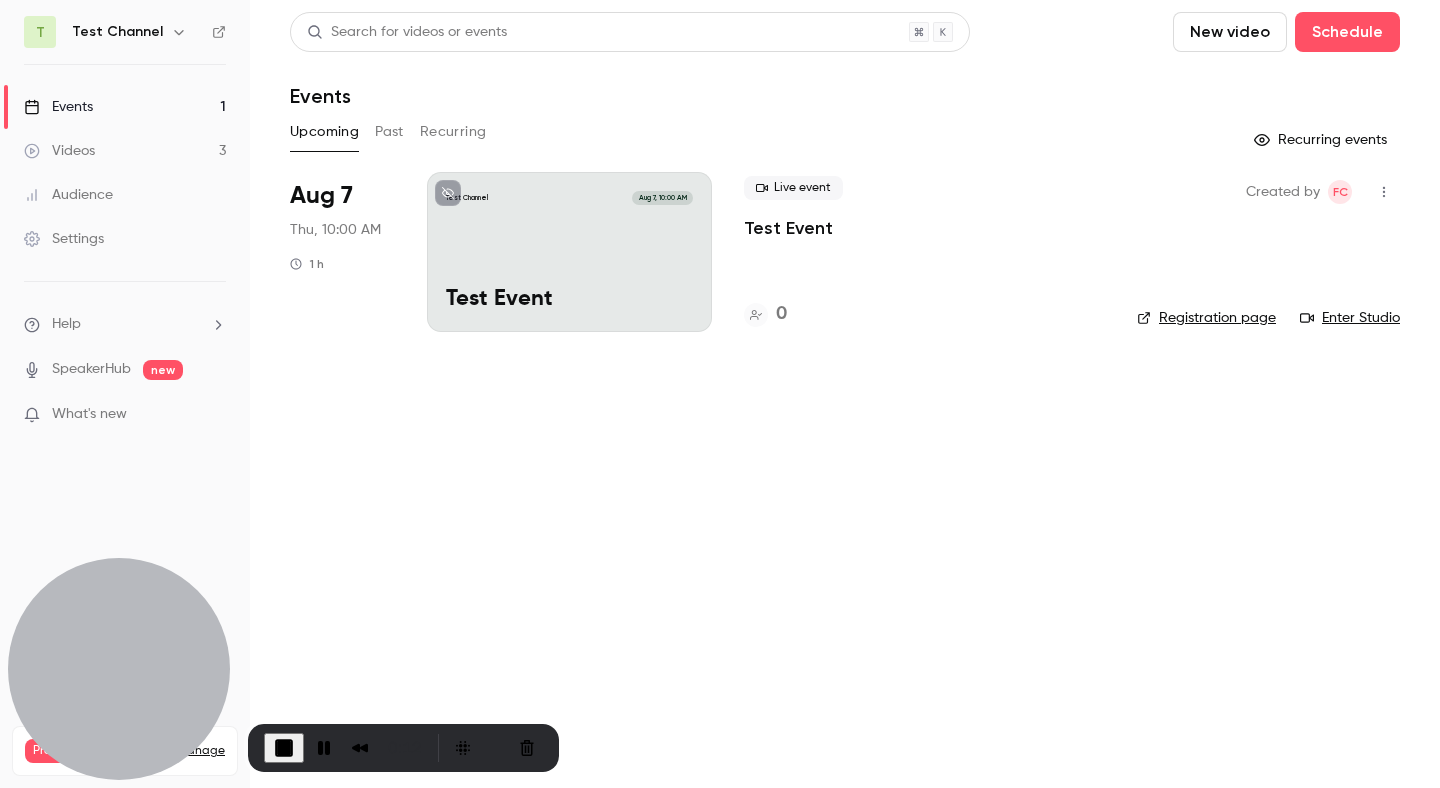 click on "Enter Studio" at bounding box center (1350, 318) 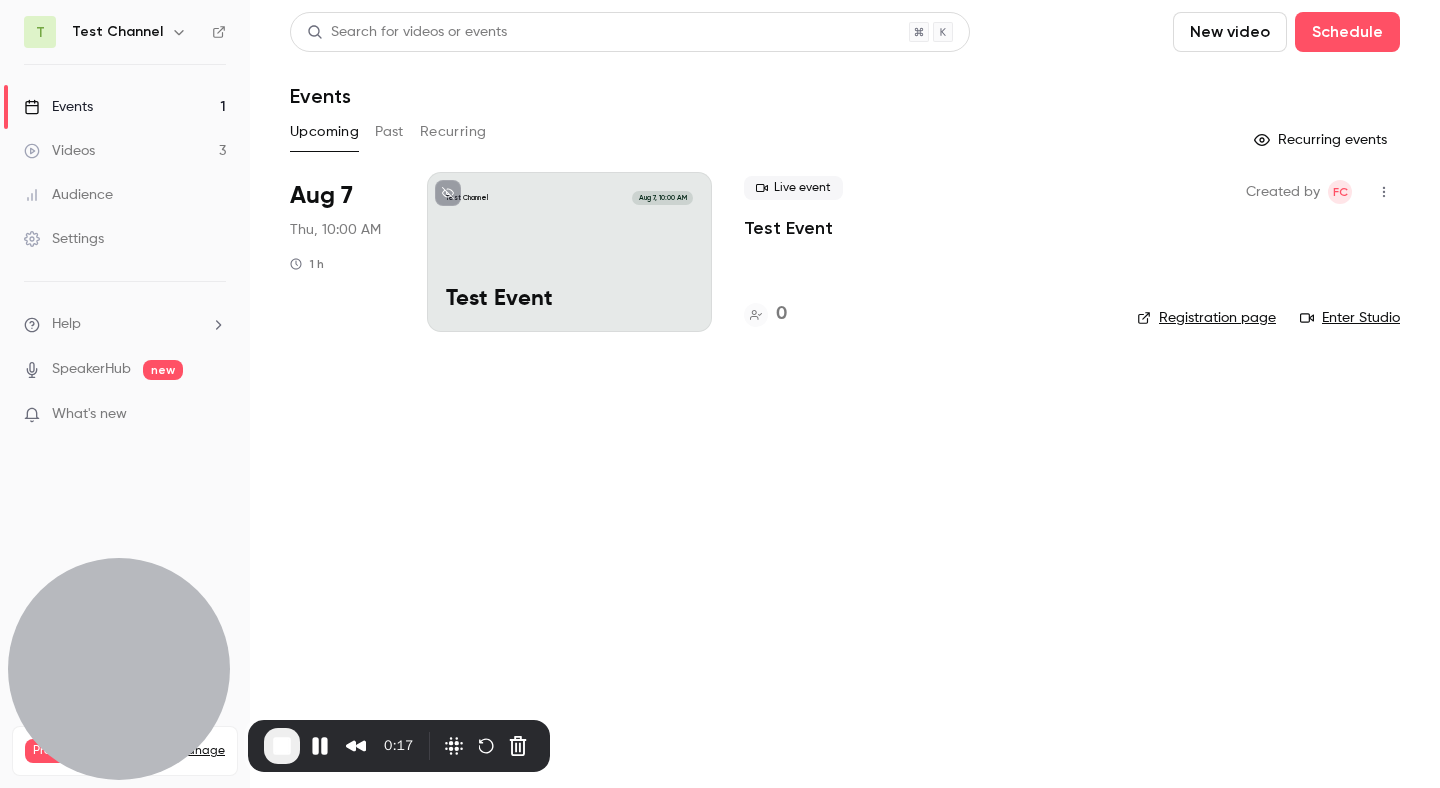 scroll, scrollTop: 2163, scrollLeft: 0, axis: vertical 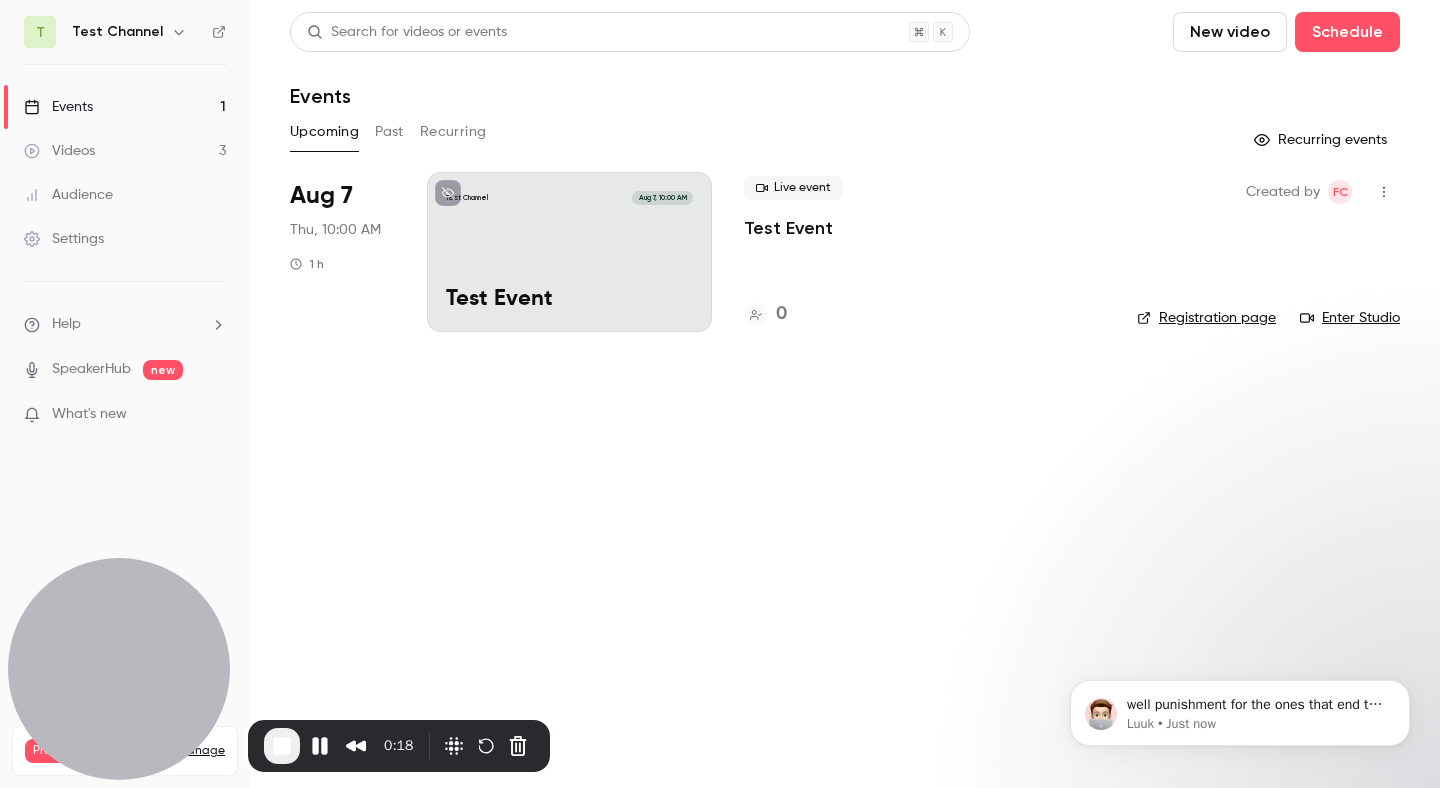 click at bounding box center [282, 746] 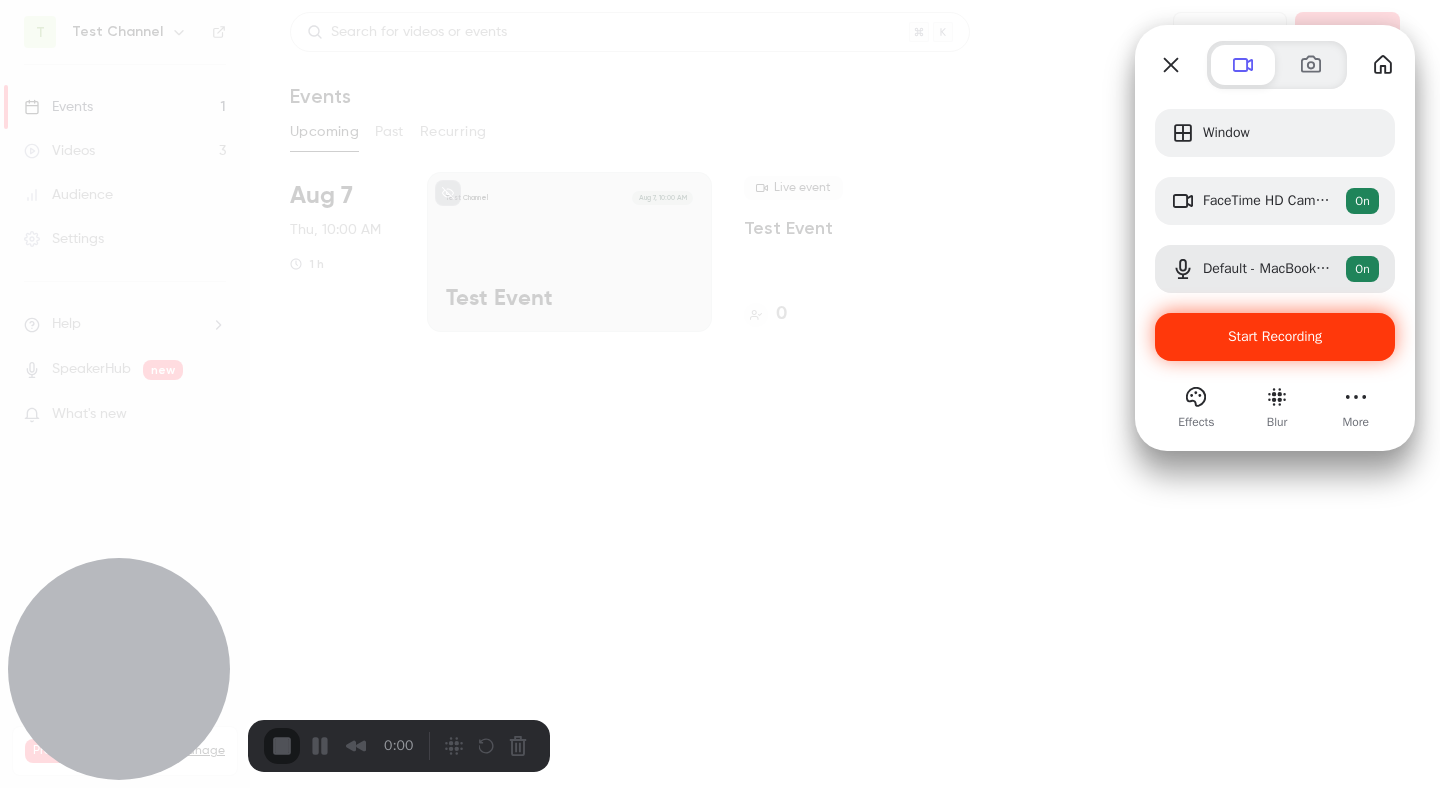 click on "Start Recording" at bounding box center (1275, 336) 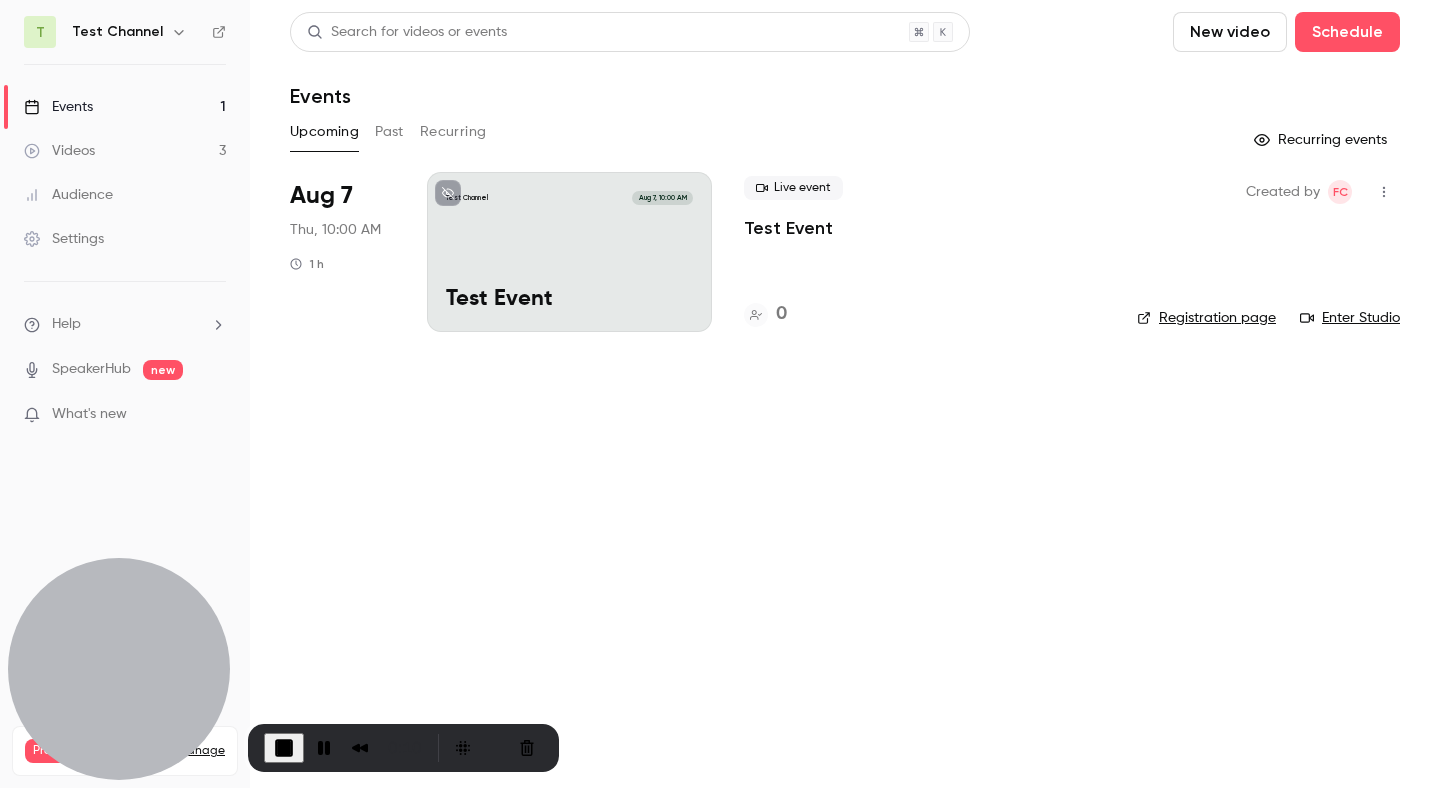 click on "Enter Studio" at bounding box center [1350, 318] 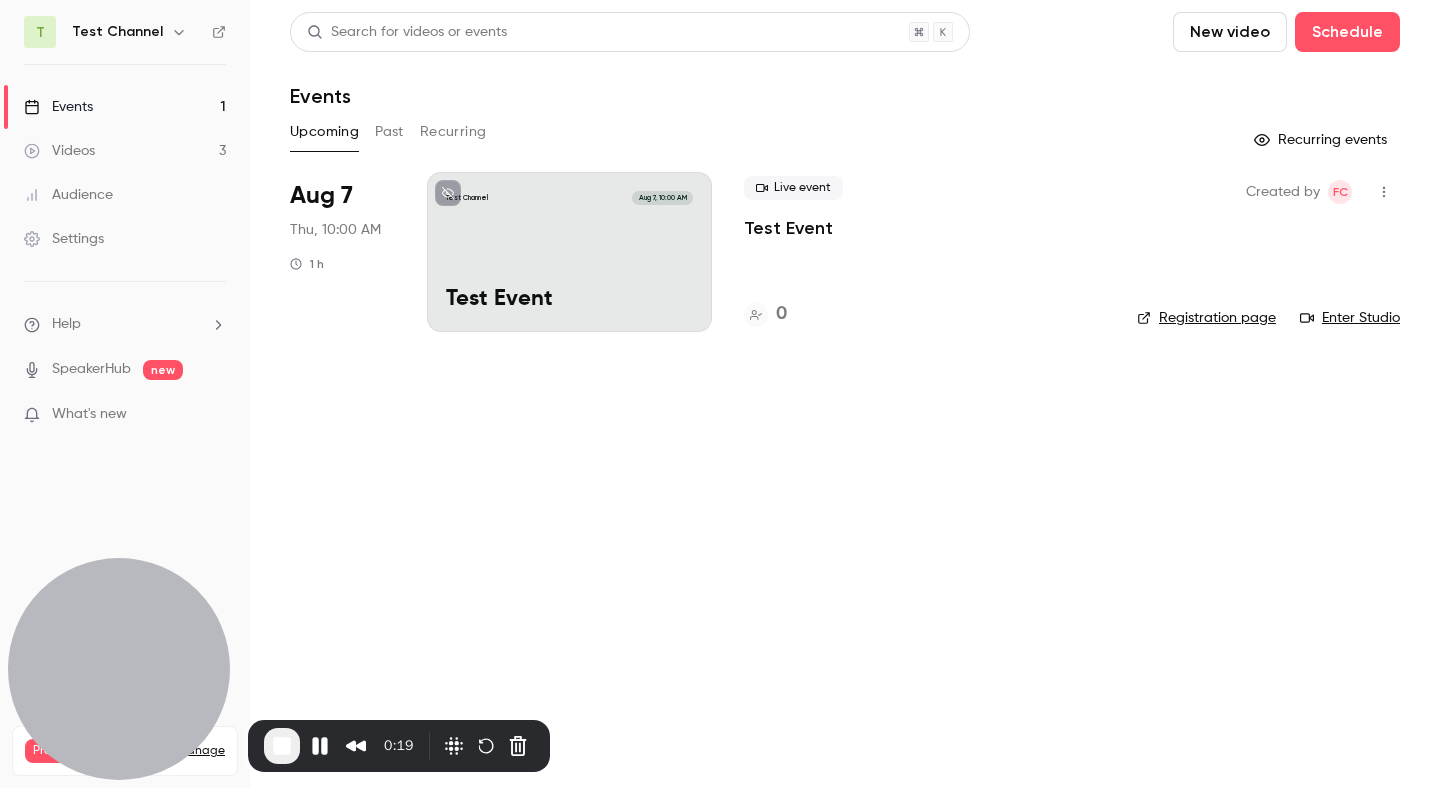 click at bounding box center [282, 746] 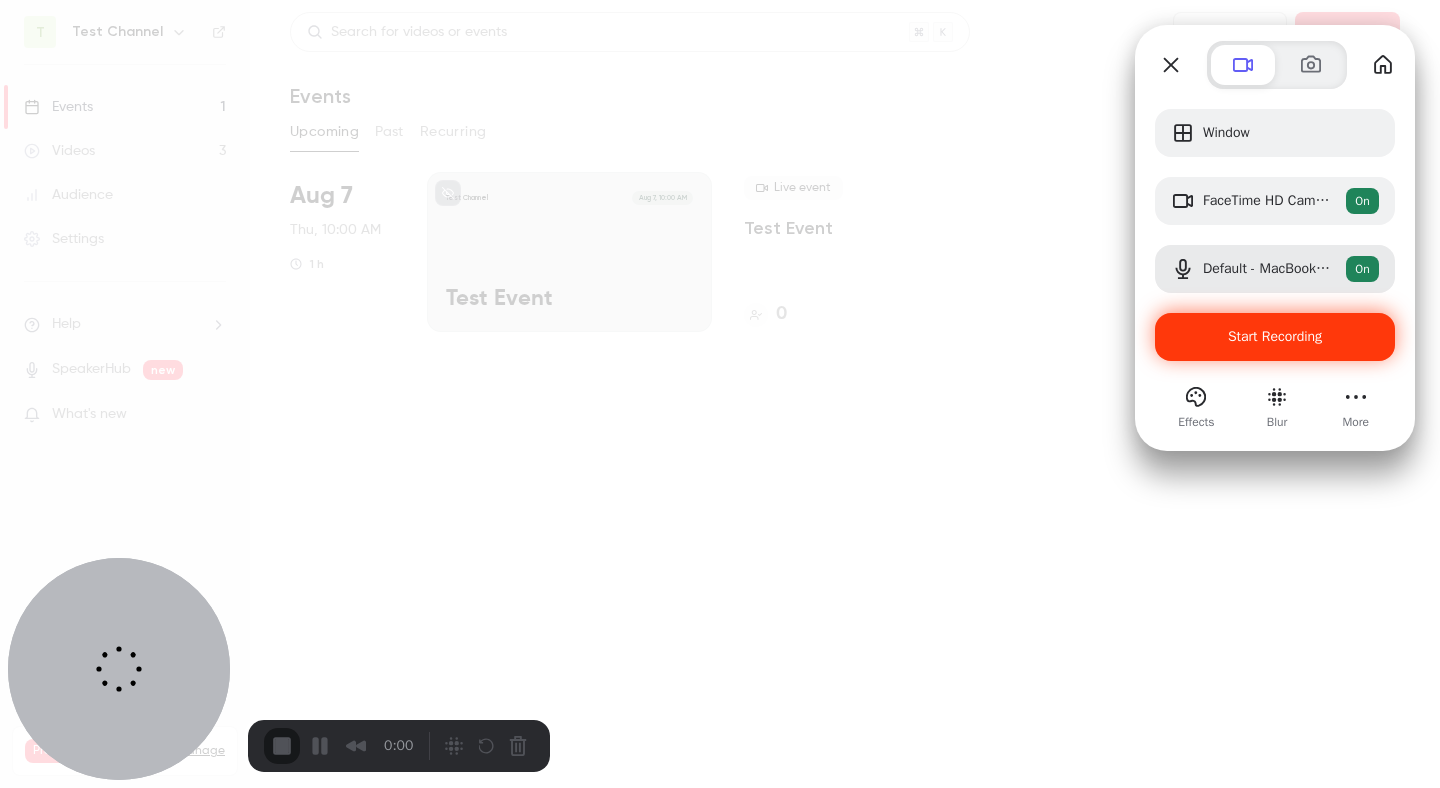 click on "Start Recording" at bounding box center (1275, 337) 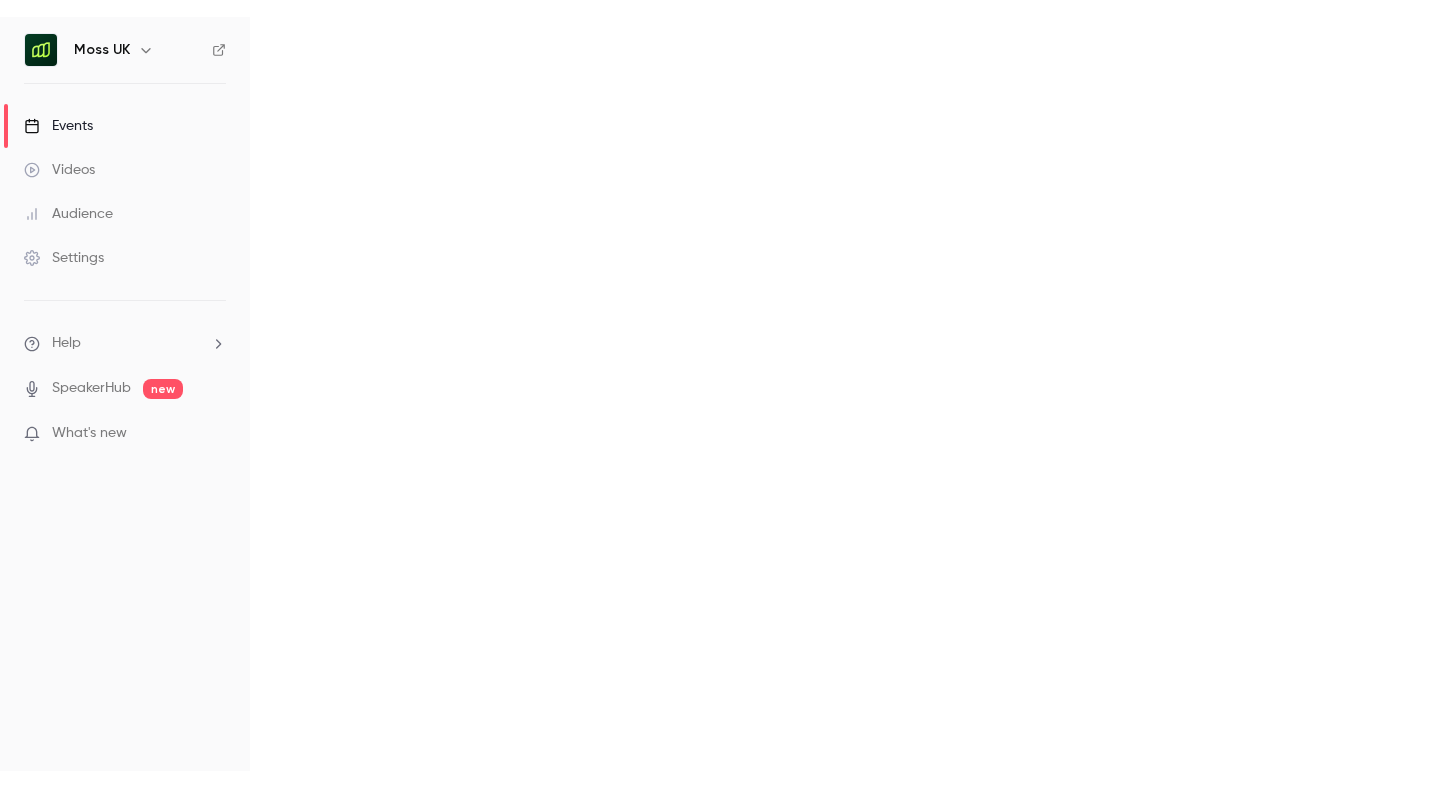 scroll, scrollTop: 0, scrollLeft: 0, axis: both 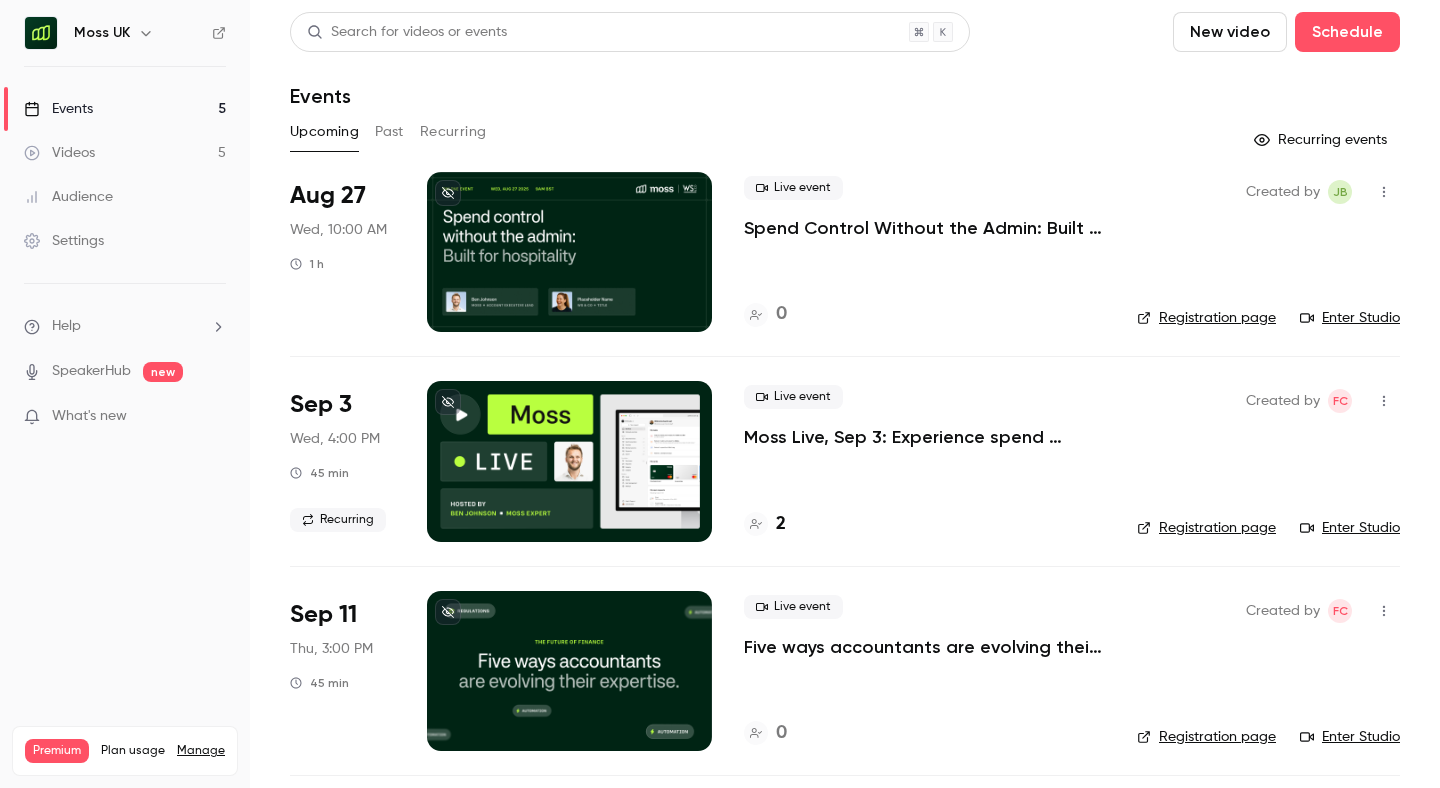 click 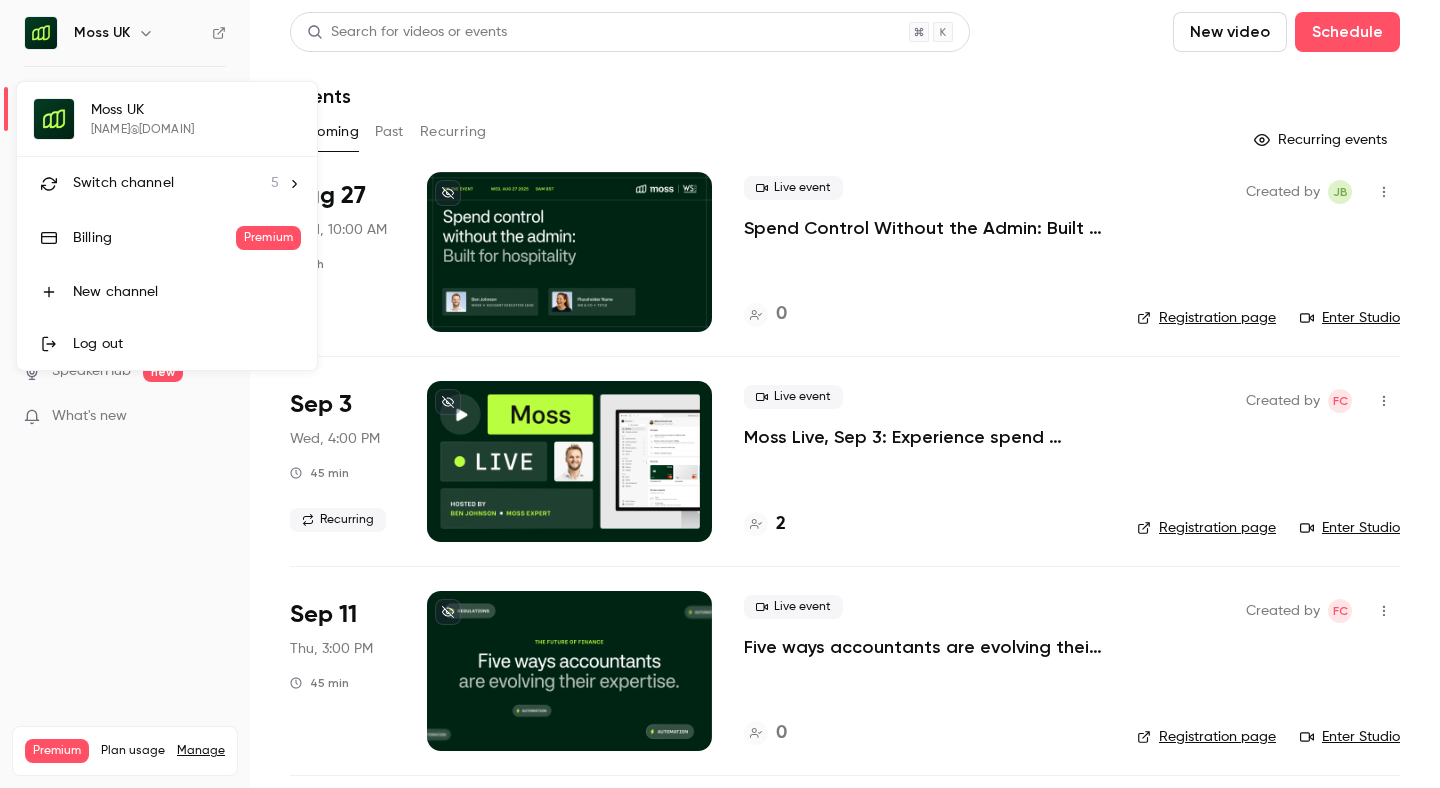 click on "Switch channel 5" at bounding box center [167, 183] 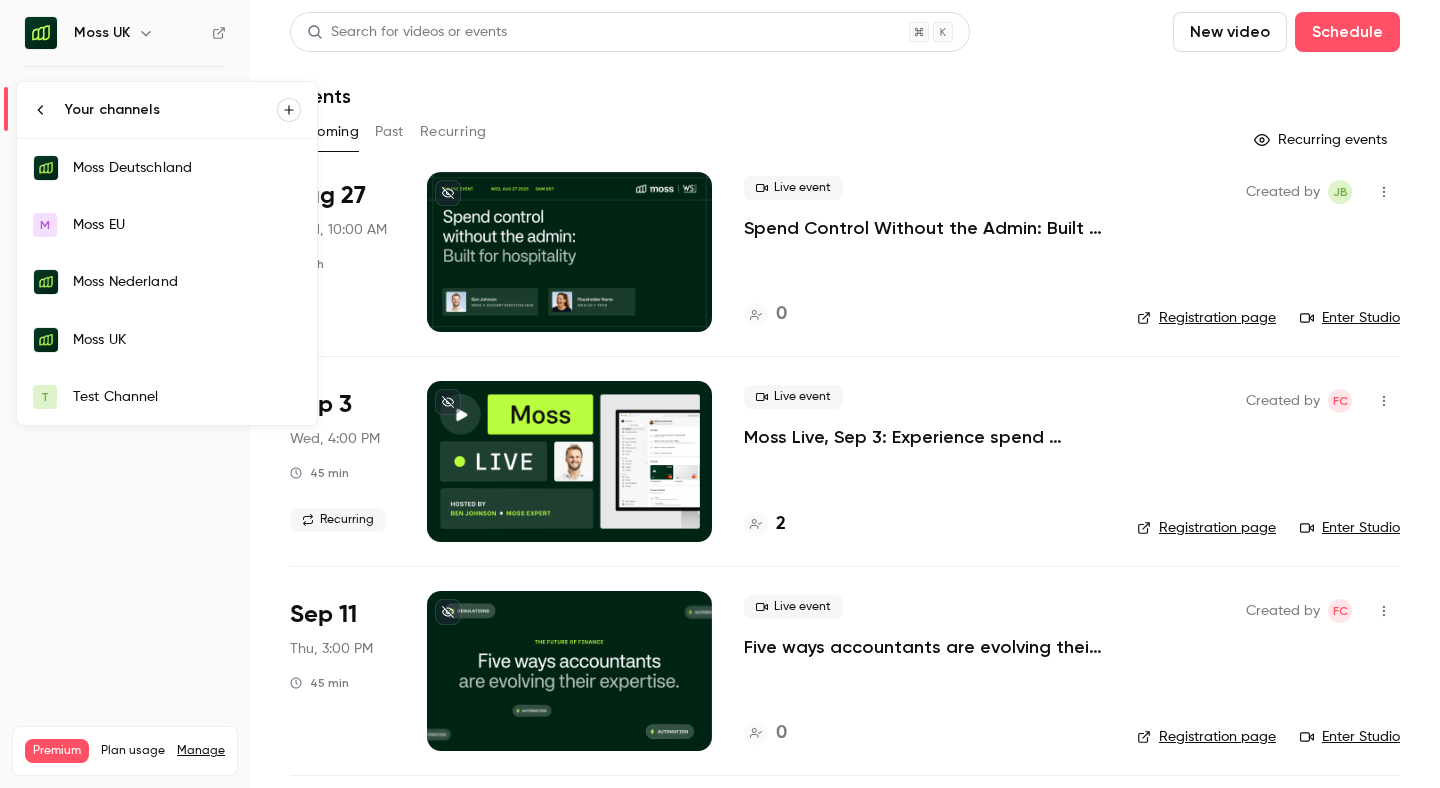 click on "Test Channel" at bounding box center [187, 397] 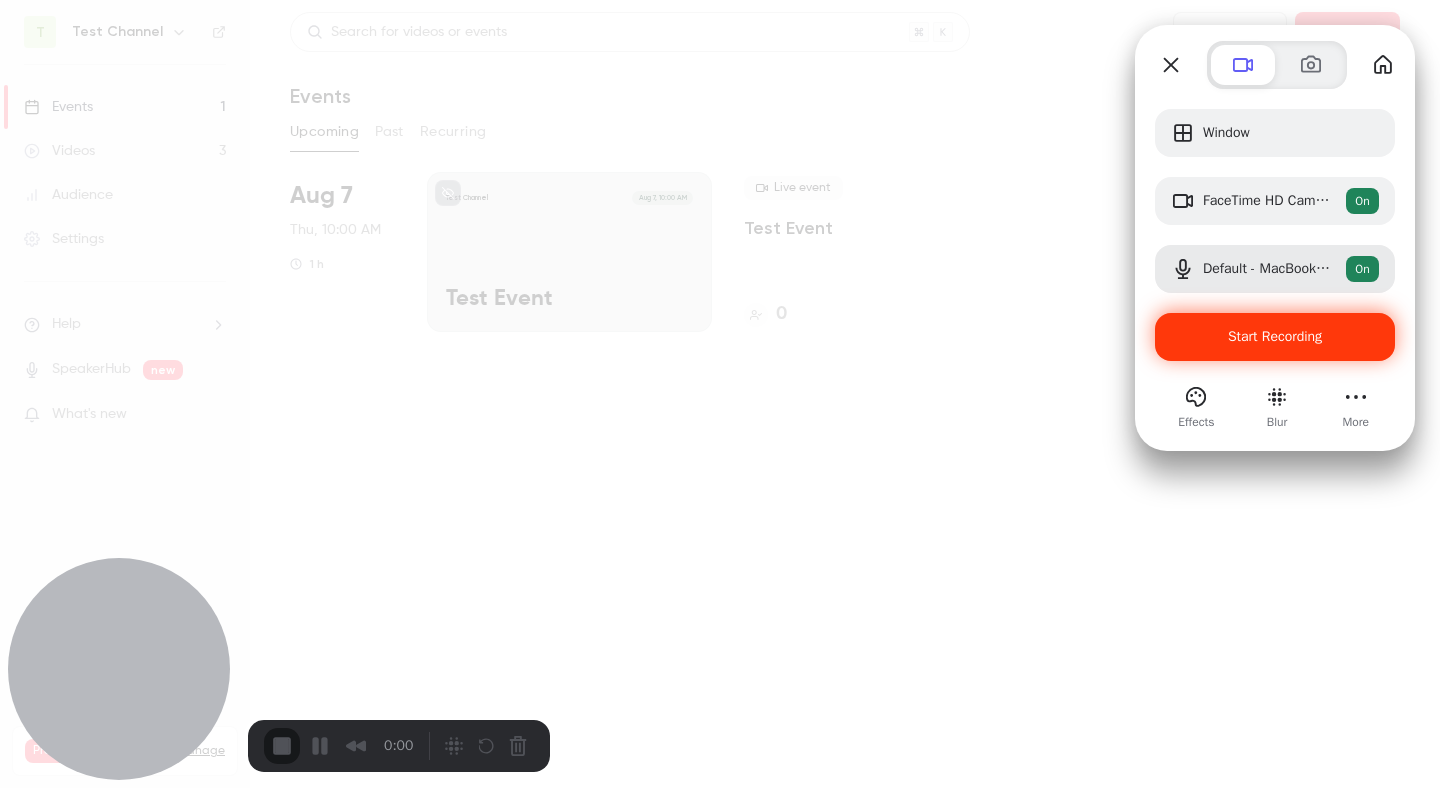 click on "Start Recording" at bounding box center (1275, 336) 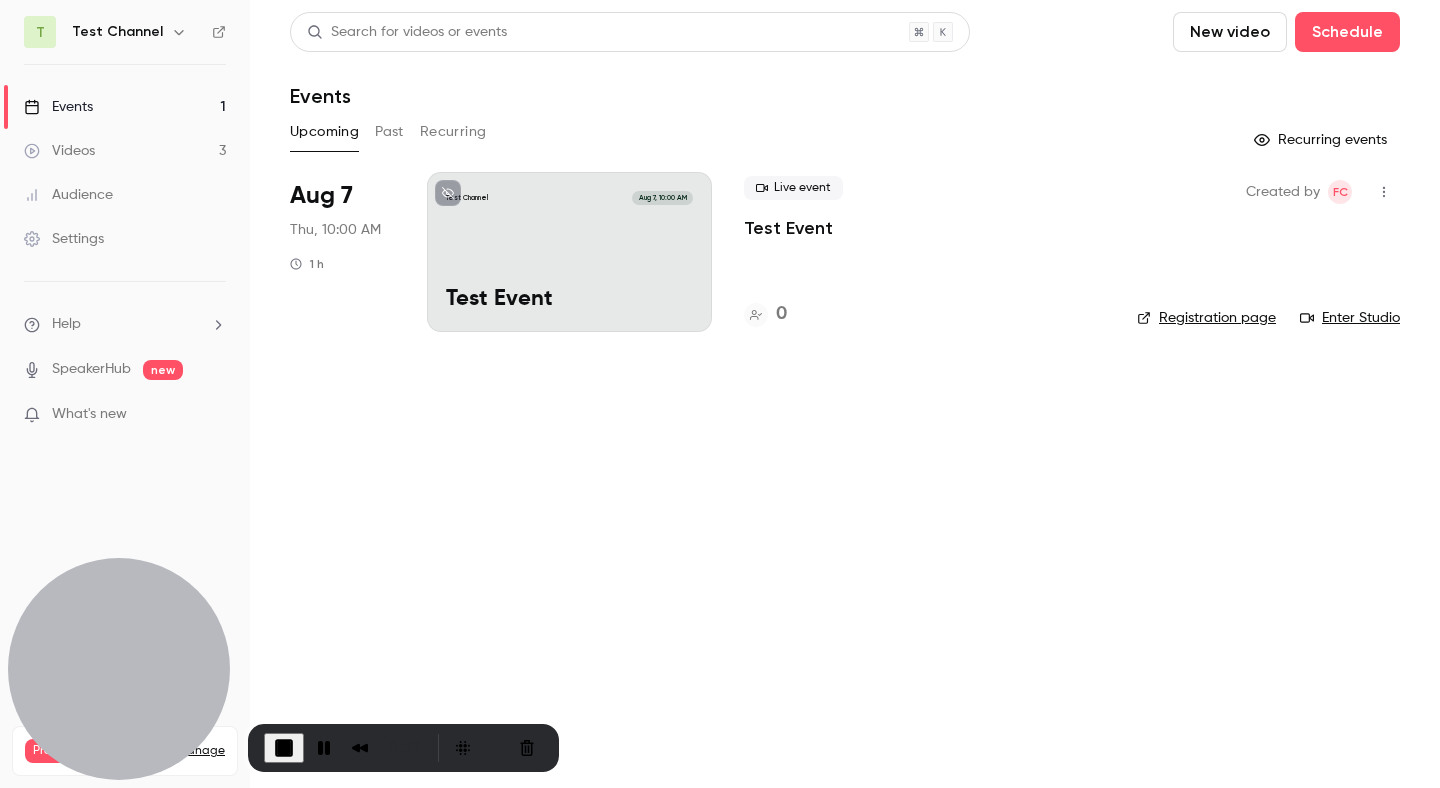 click at bounding box center (284, 748) 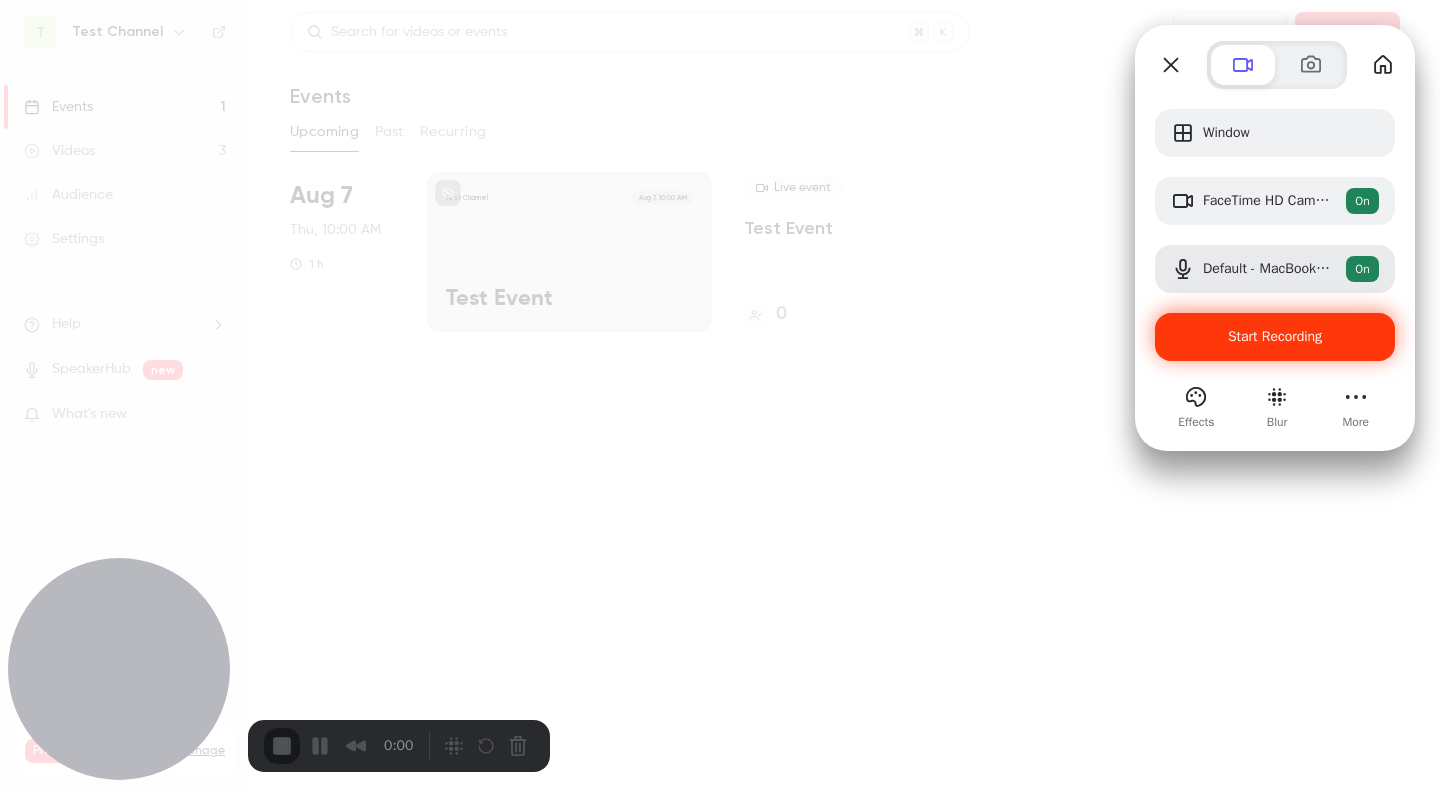 click on "Start Recording" at bounding box center (1275, 336) 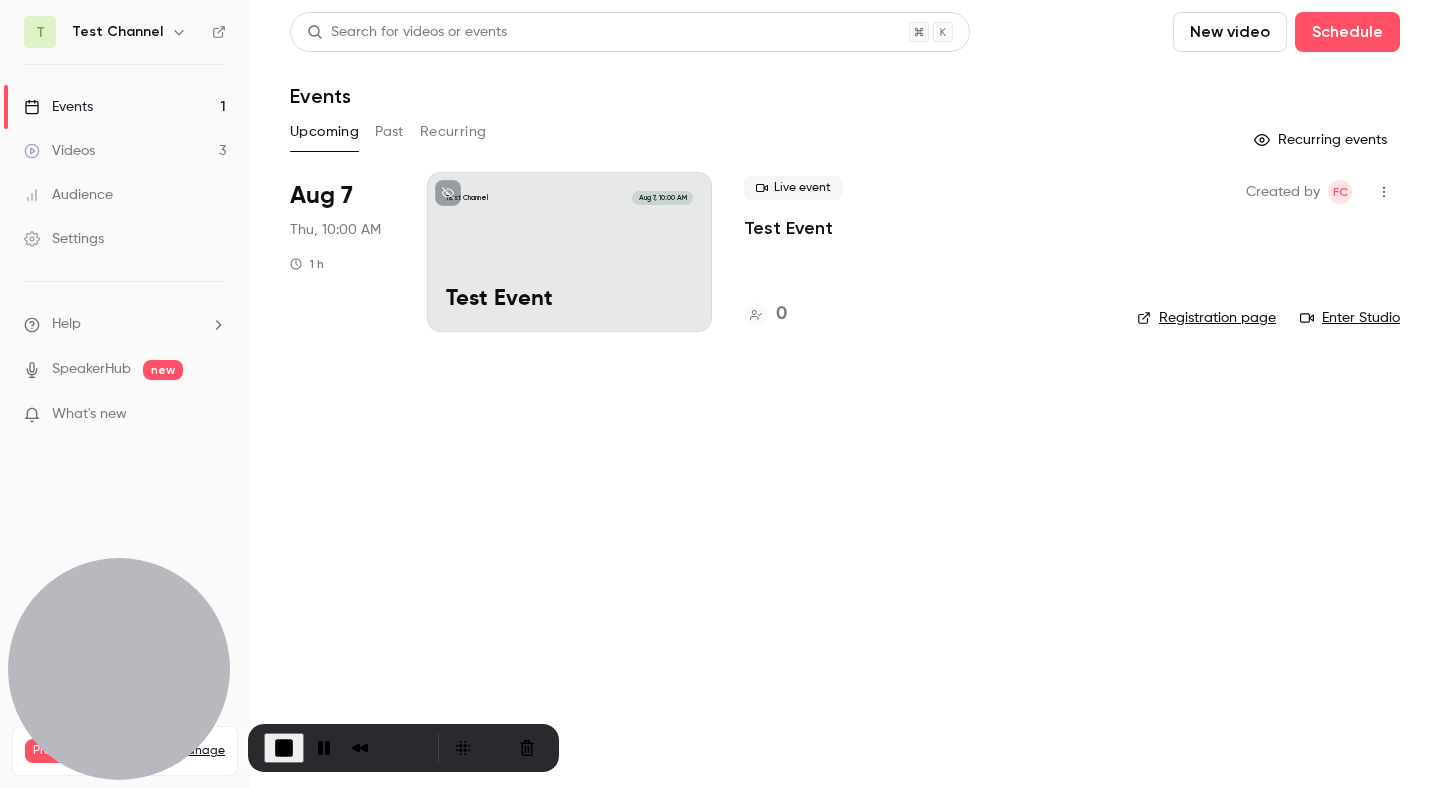 click on "Enter Studio" at bounding box center [1350, 318] 